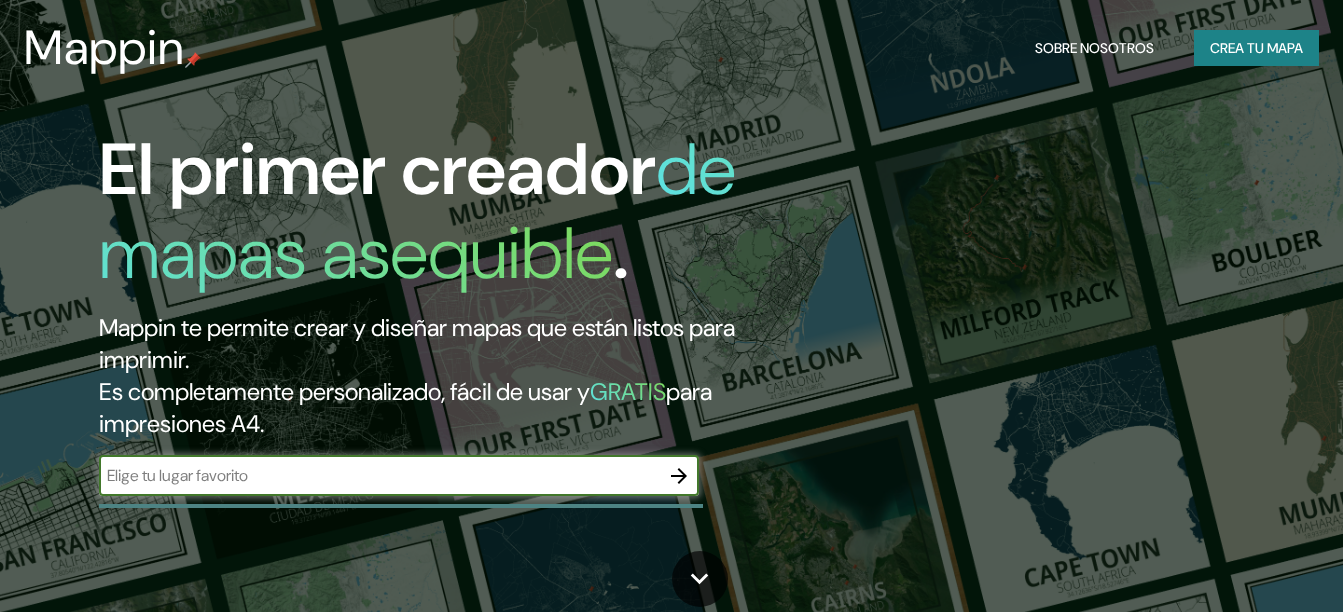 scroll, scrollTop: 0, scrollLeft: 0, axis: both 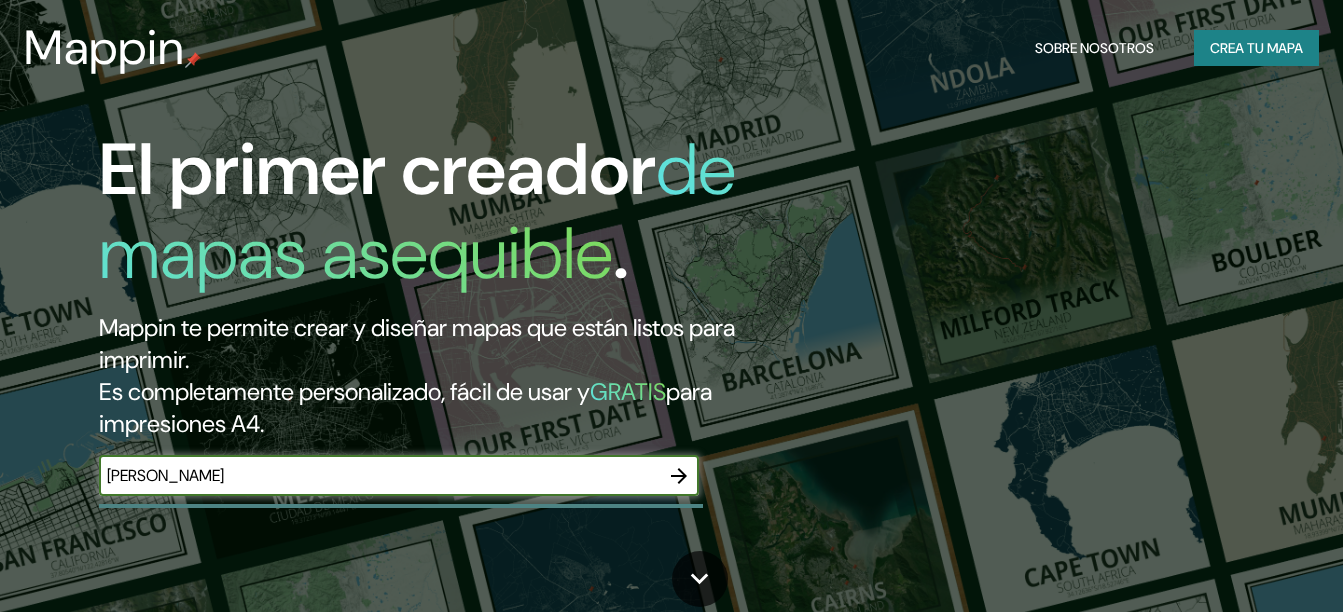 type on "[PERSON_NAME]" 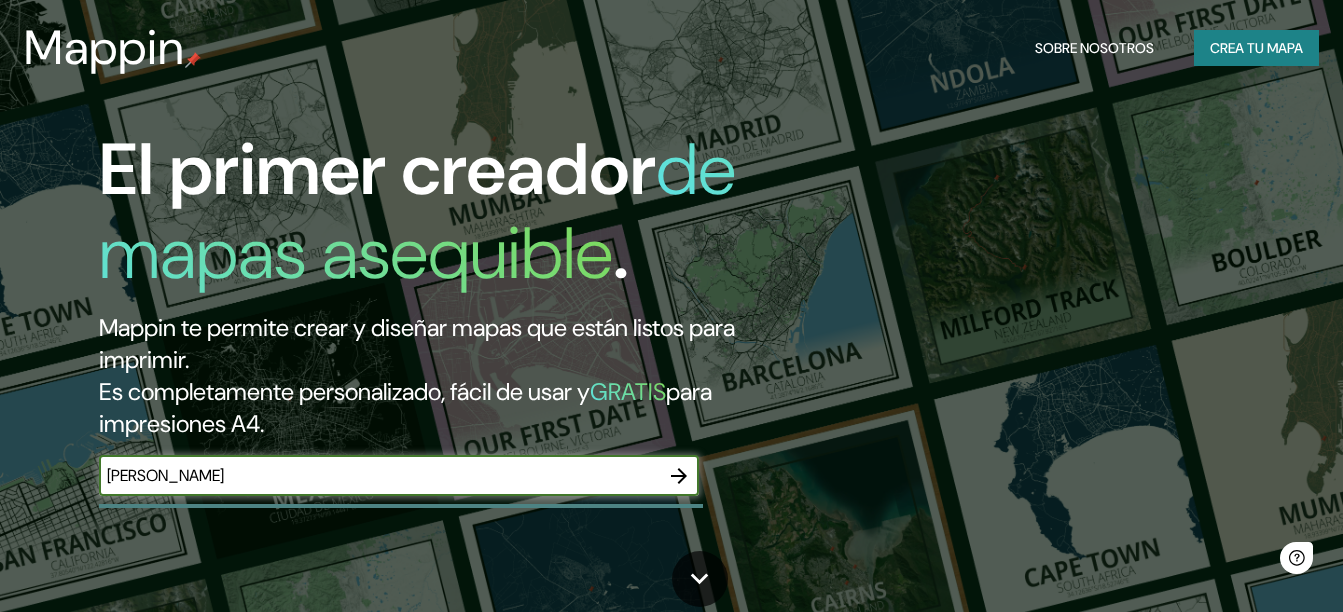 scroll, scrollTop: 0, scrollLeft: 0, axis: both 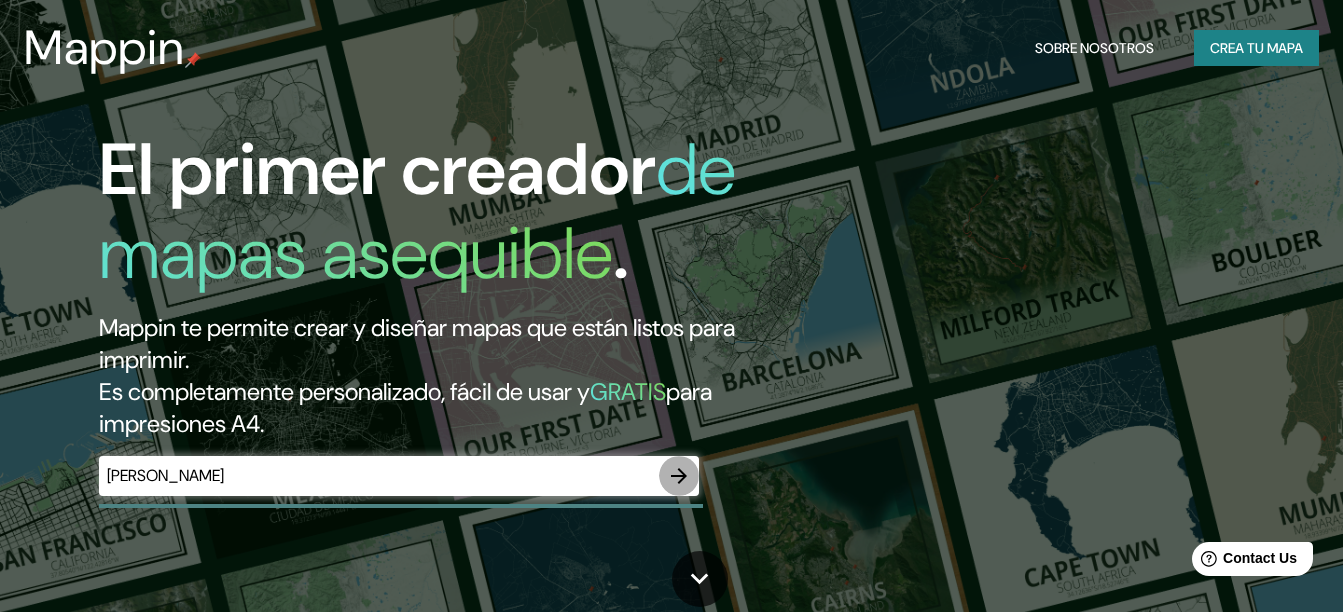 click 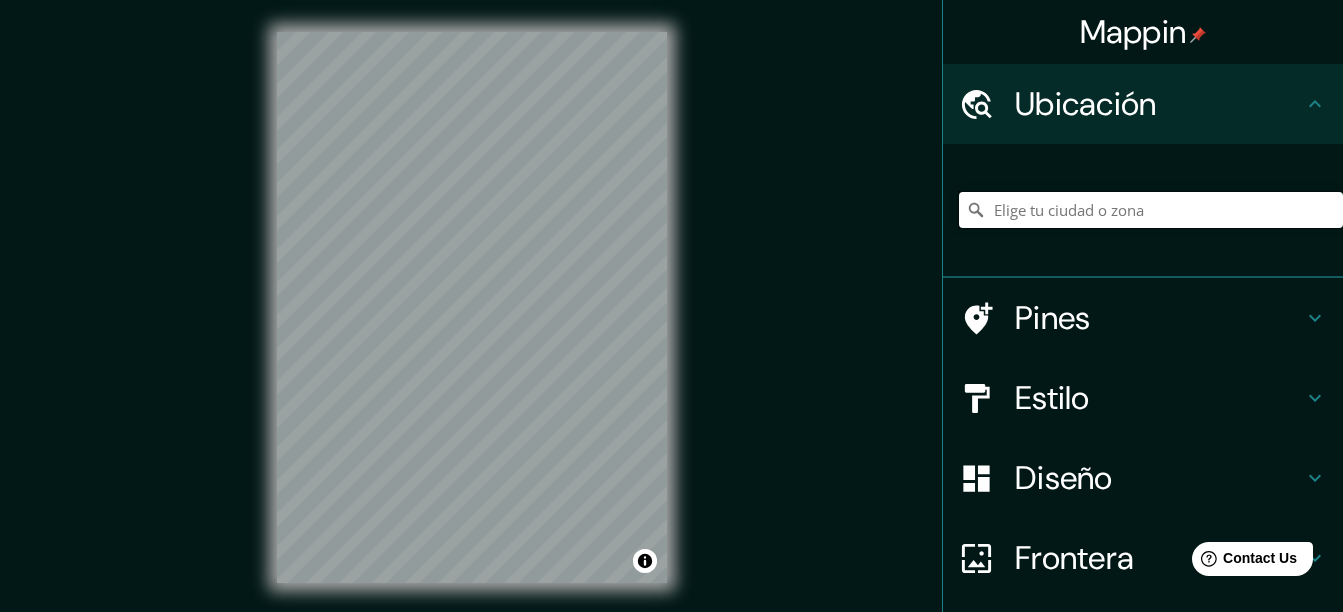 click at bounding box center [1151, 210] 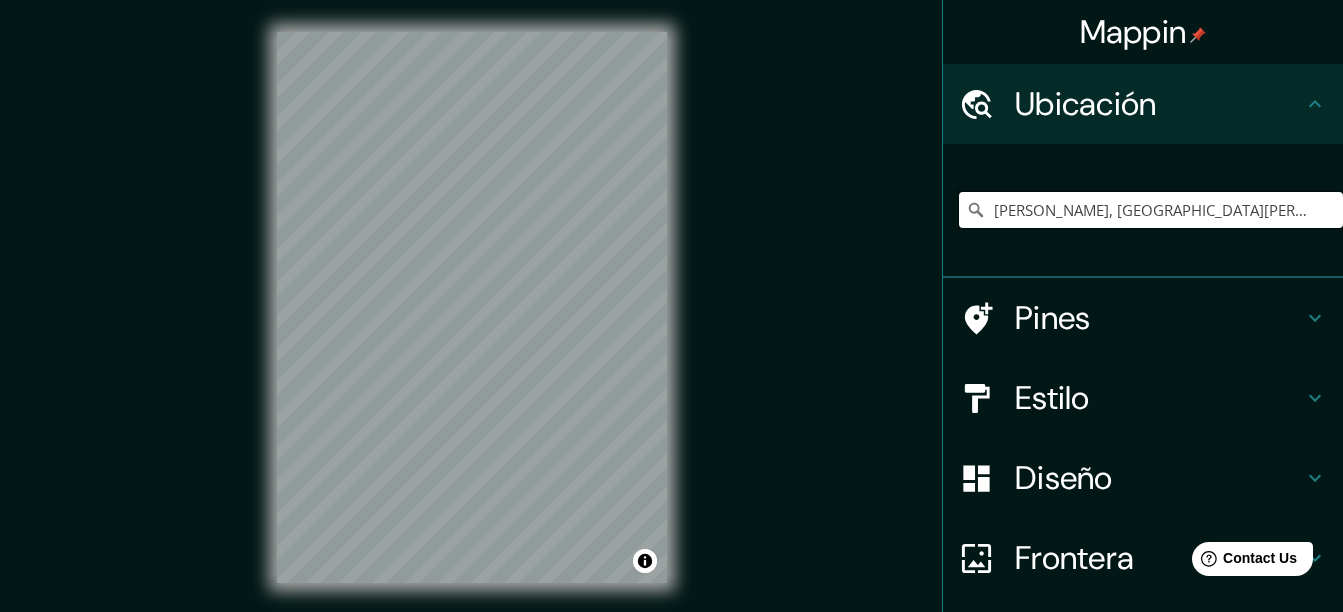 scroll, scrollTop: 0, scrollLeft: 0, axis: both 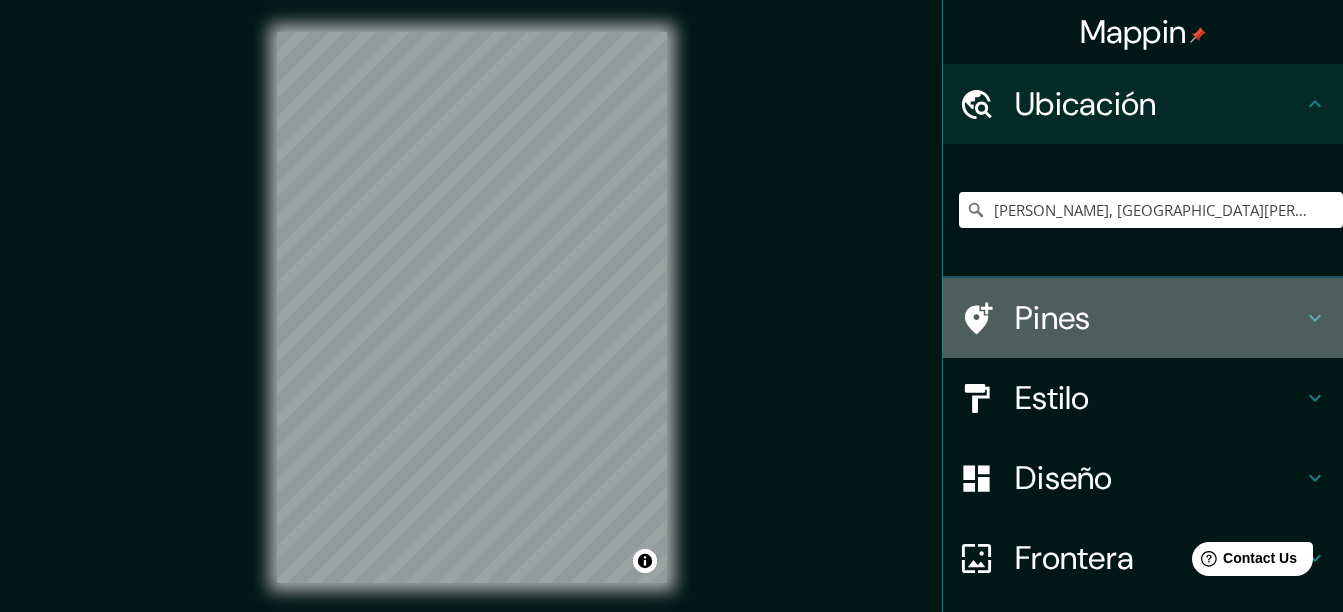 click 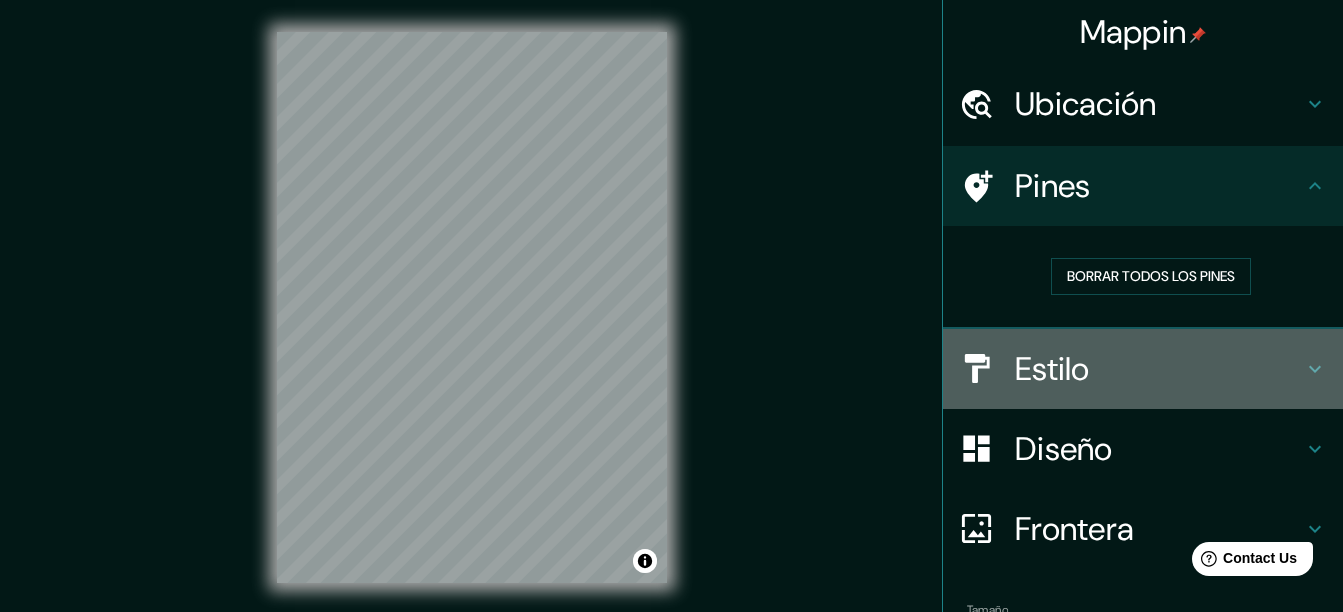 click 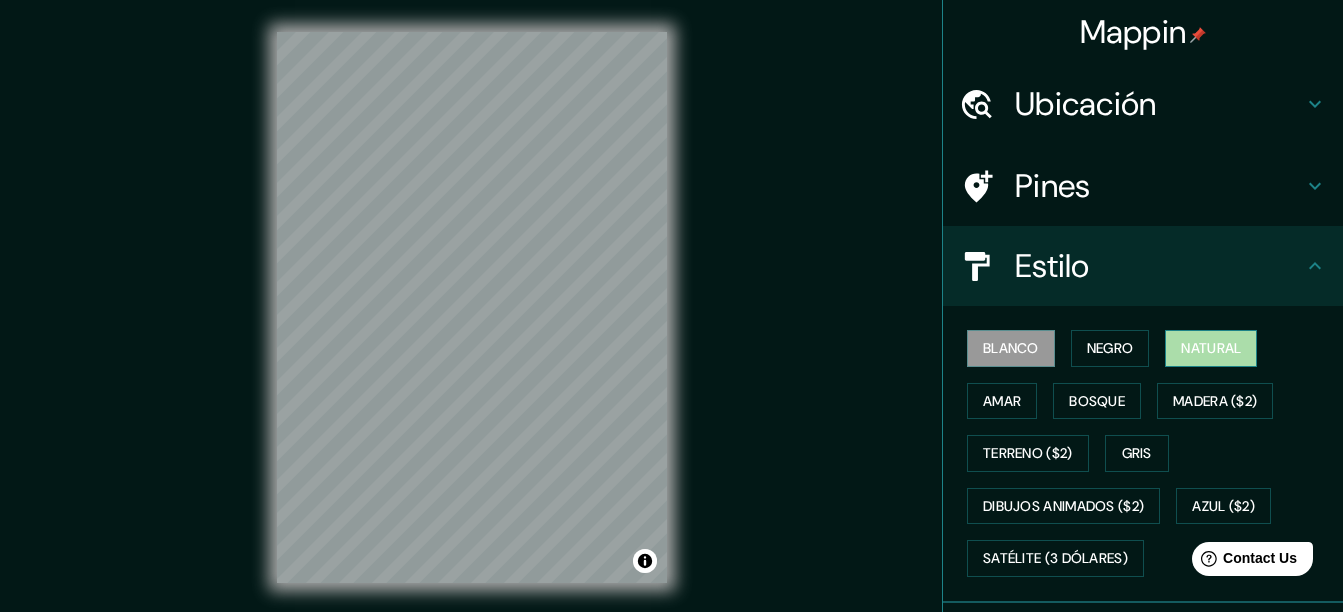 click on "Natural" at bounding box center [1211, 348] 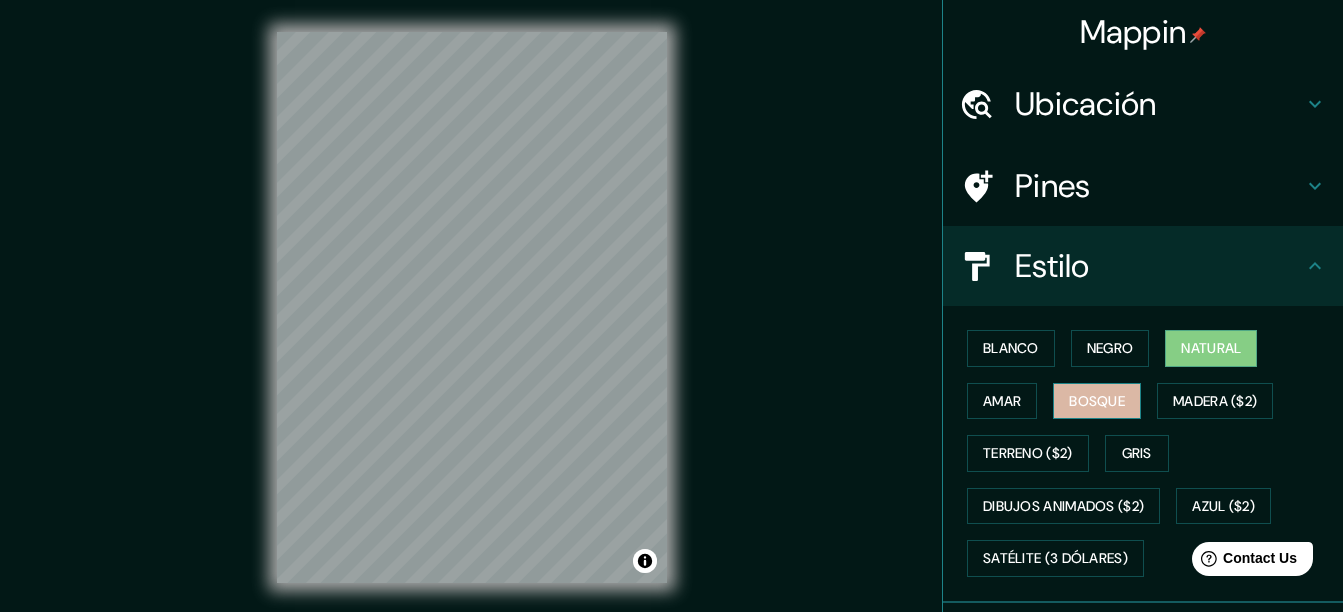 click on "Bosque" at bounding box center (1097, 401) 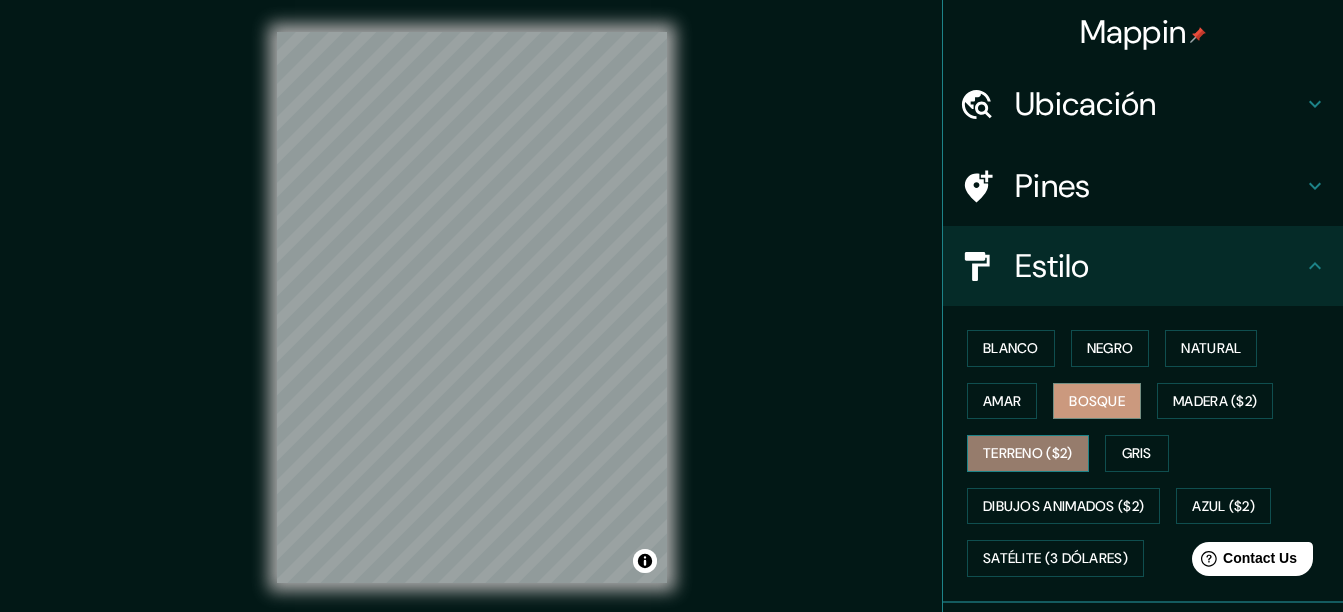 click on "Terreno ($2)" at bounding box center (1028, 453) 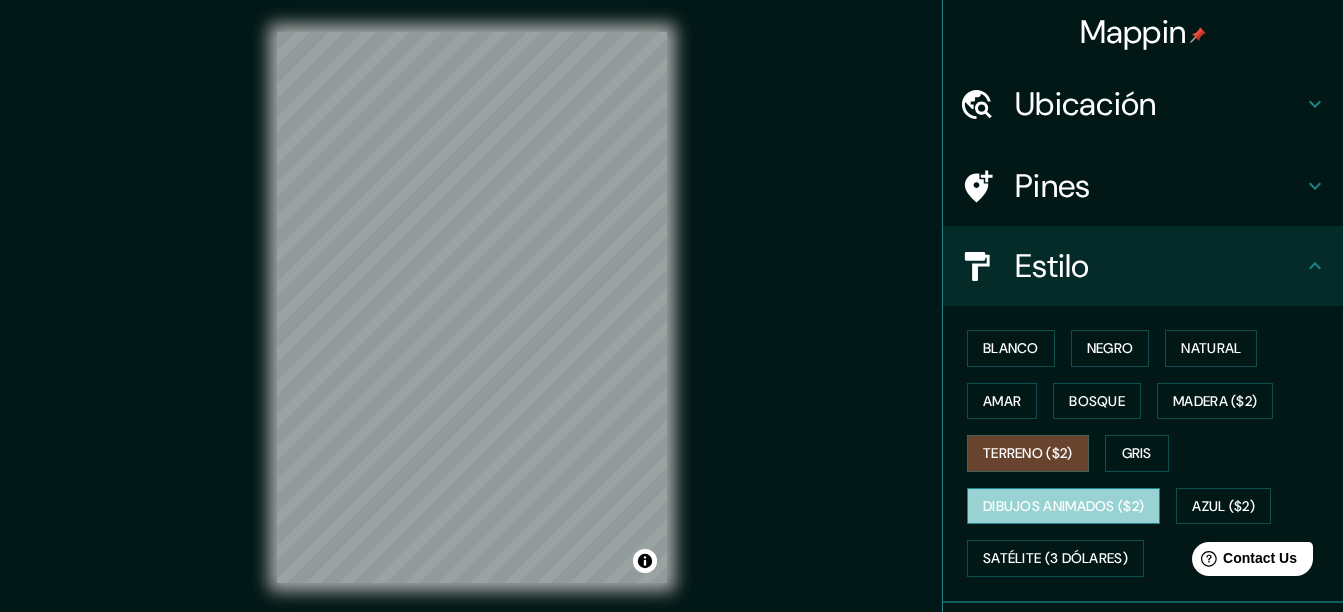 click on "Dibujos animados ($2)" at bounding box center (1063, 506) 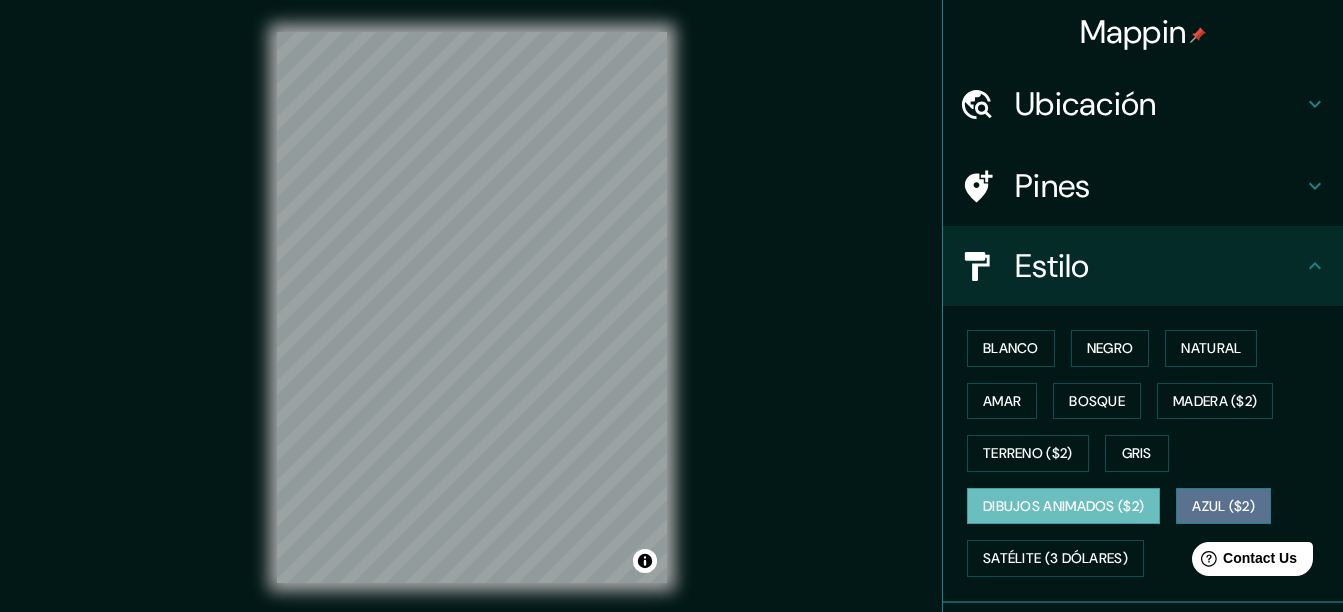 click on "Azul ($2)" at bounding box center (1223, 506) 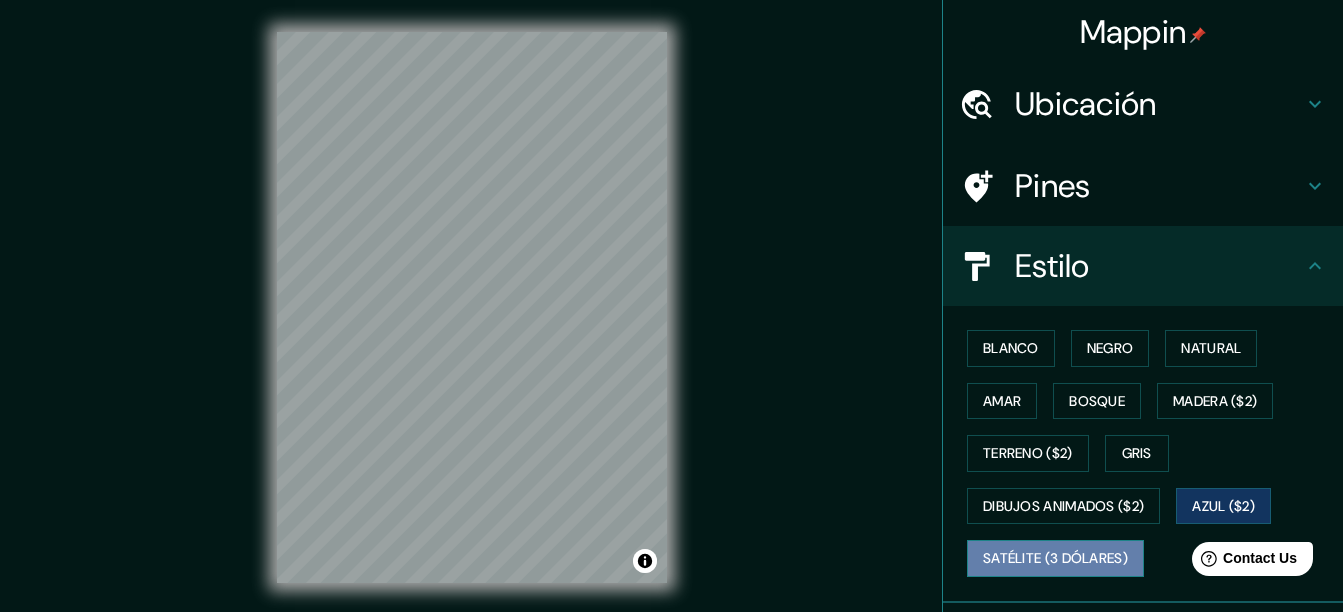 click on "Satélite (3 dólares)" at bounding box center [1055, 558] 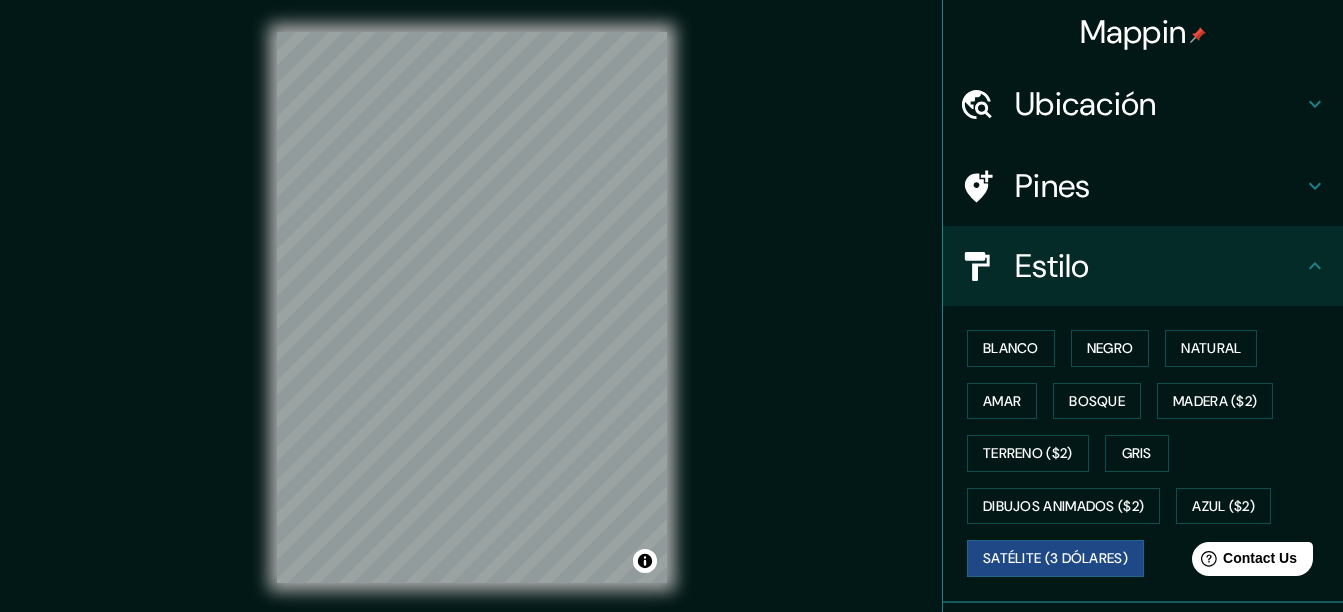 click on "Mappin Ubicación [PERSON_NAME], provincia [PERSON_NAME][GEOGRAPHIC_DATA], [GEOGRAPHIC_DATA] Pines Estilo Blanco Negro Natural [PERSON_NAME] ($2) Terreno ($2) Gris Dibujos animados ($2) Azul ($2) Satélite (3 dólares) Diseño Frontera Elige un borde.  Sugerencia : puedes hacer que las capas del marco sean opacas para crear algunos efectos geniales. Ninguno Sencillo Transparente Capricho Tamaño A4 single Crea tu mapa © Mapbox   © OpenStreetMap   Improve this map   © Maxar Cualquier problema, sugerencia o inquietud, envíe un correo electrónico  a [EMAIL_ADDRESS][DOMAIN_NAME] . . ." at bounding box center (671, 323) 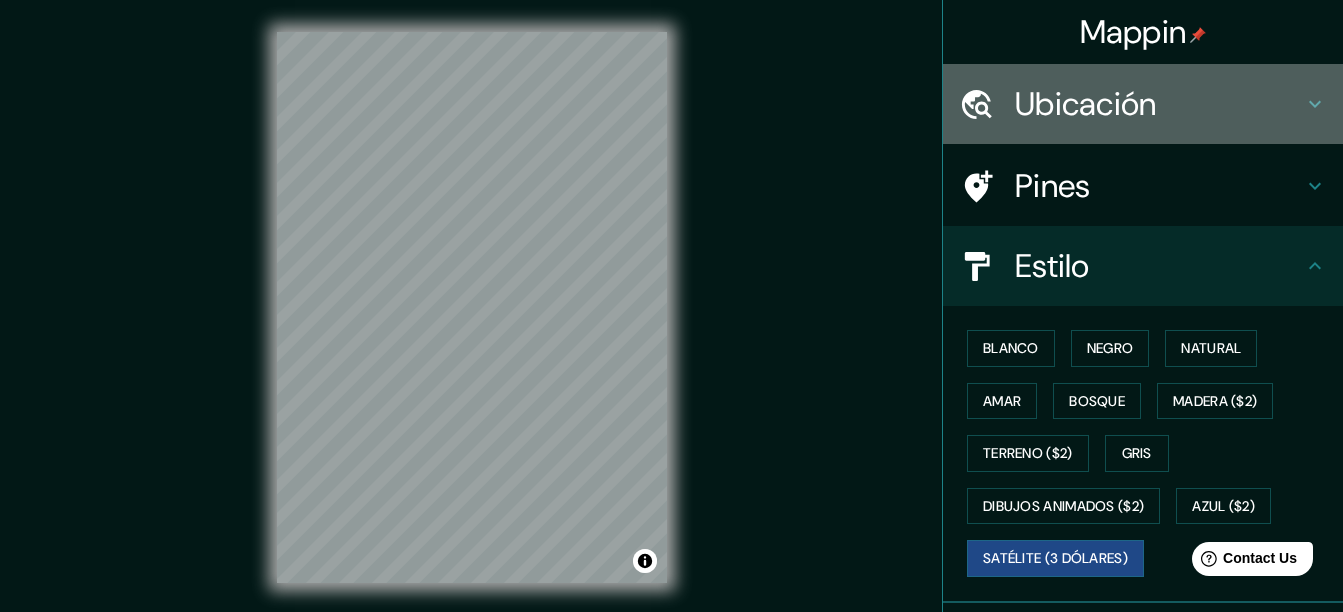 click on "Ubicación" at bounding box center [1159, 104] 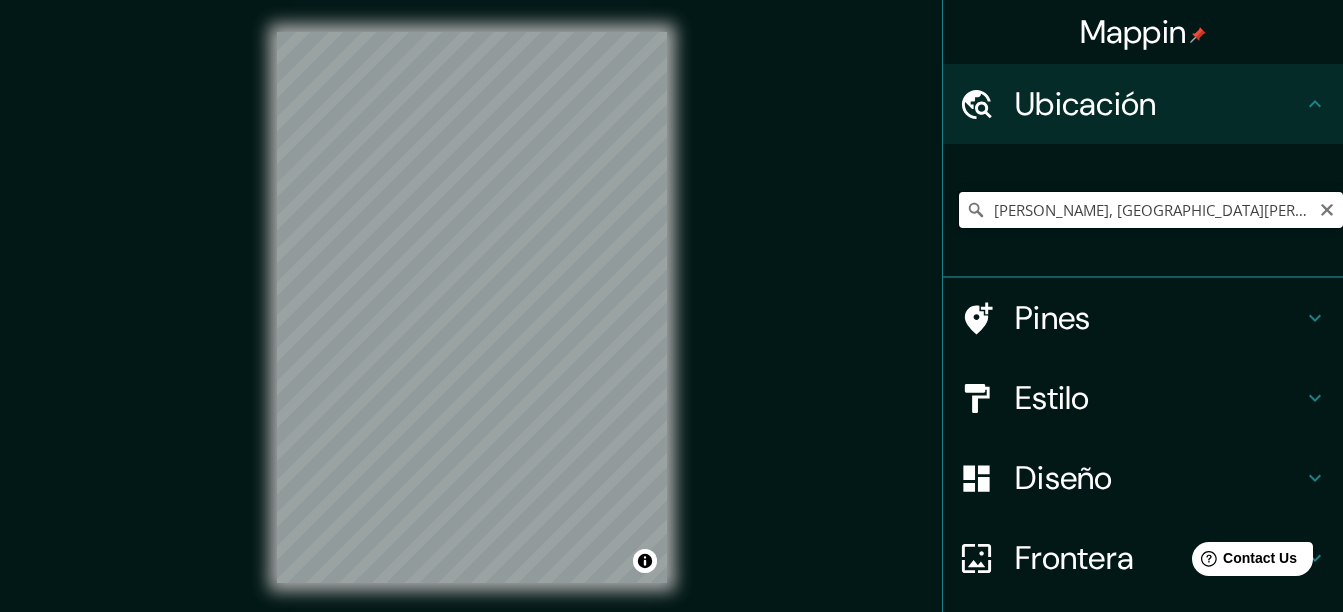 click on "[PERSON_NAME], [GEOGRAPHIC_DATA][PERSON_NAME], [GEOGRAPHIC_DATA]" at bounding box center (1151, 210) 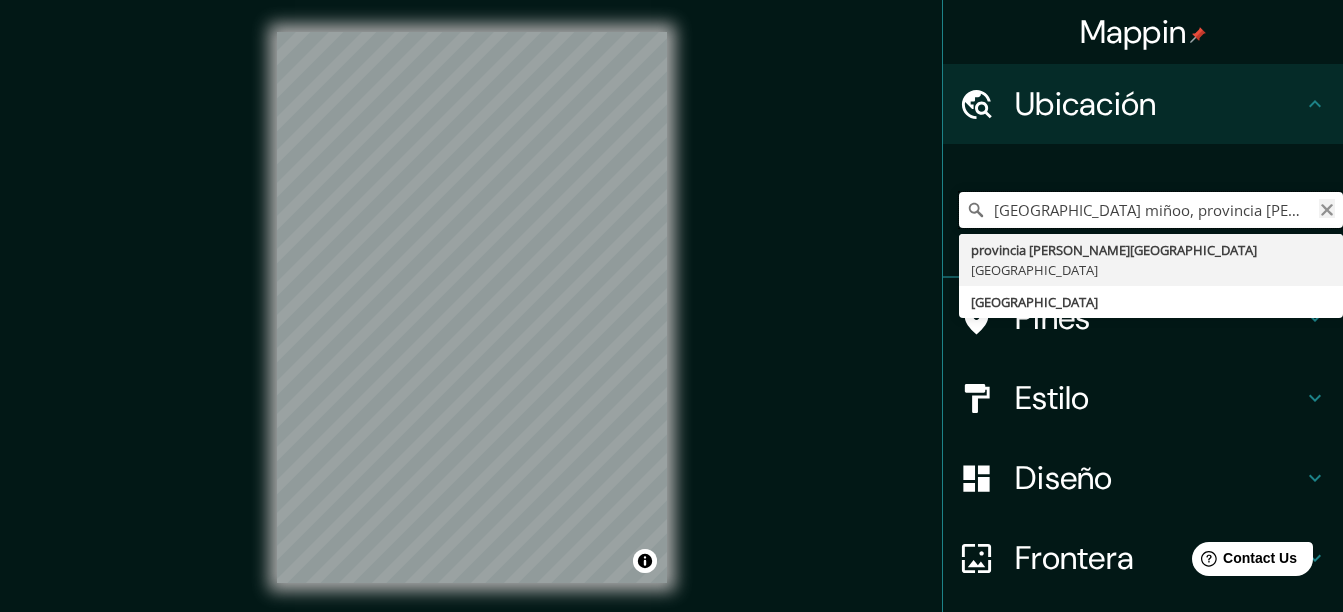 type on "[GEOGRAPHIC_DATA] miñoo, provincia [PERSON_NAME][GEOGRAPHIC_DATA], [GEOGRAPHIC_DATA]" 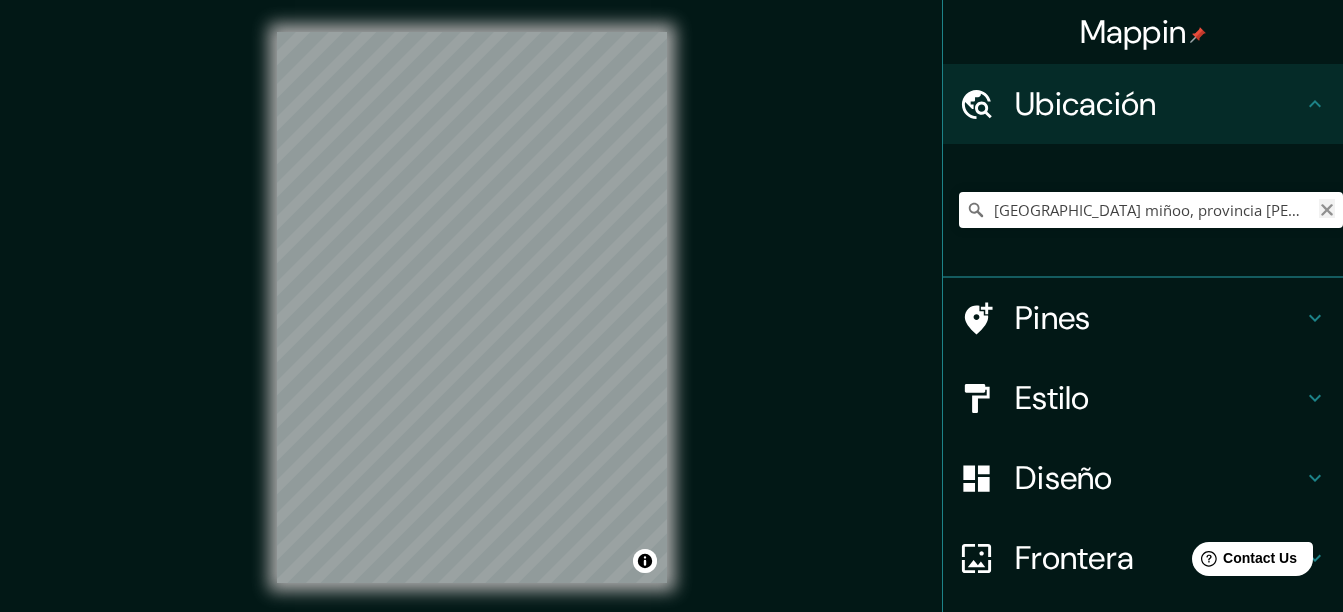click 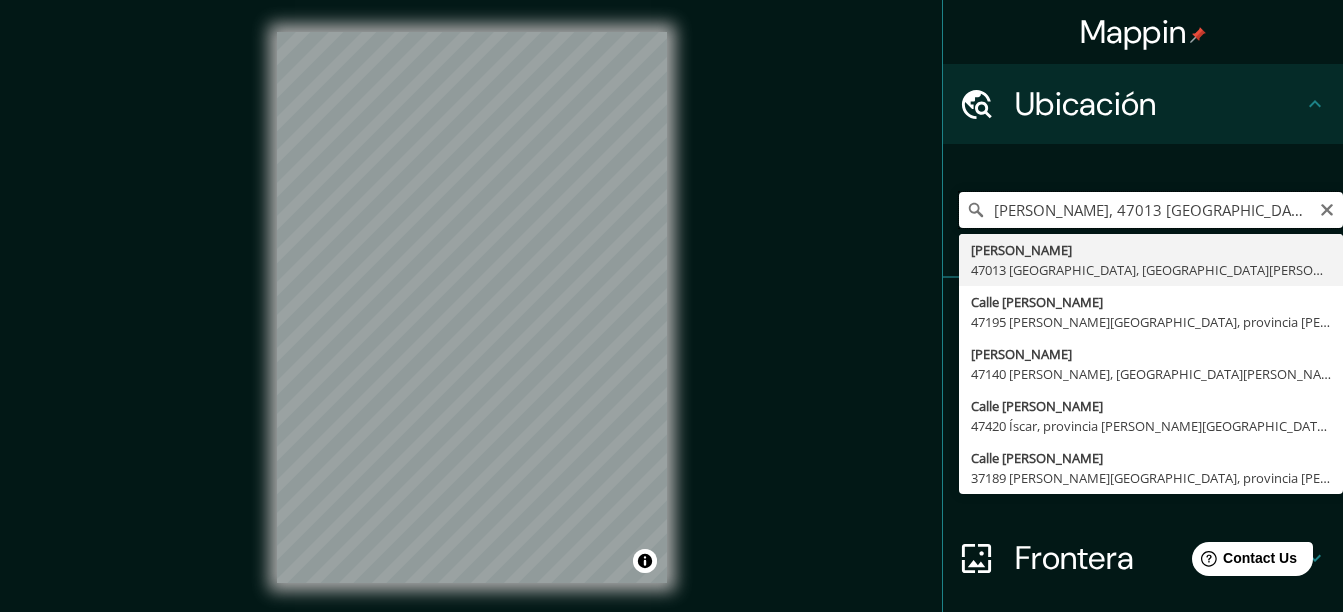 scroll, scrollTop: 0, scrollLeft: 0, axis: both 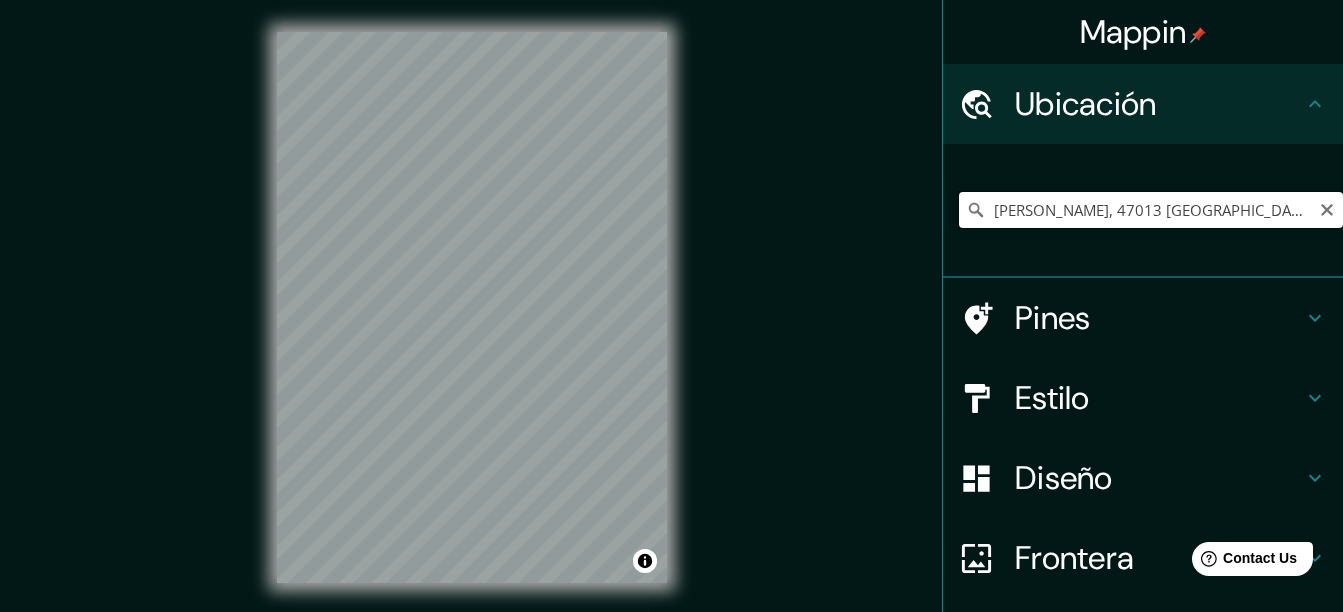 click on "[PERSON_NAME], 47013 [GEOGRAPHIC_DATA], [GEOGRAPHIC_DATA][PERSON_NAME], [GEOGRAPHIC_DATA]" at bounding box center [1151, 210] 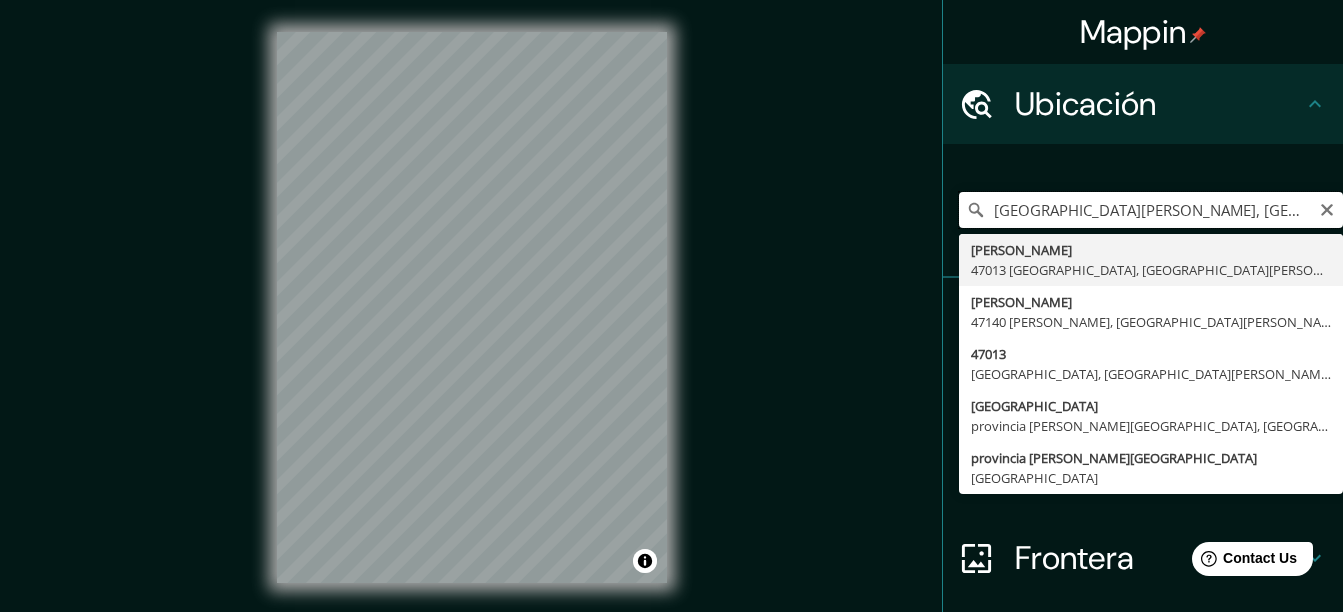 click on "[GEOGRAPHIC_DATA][PERSON_NAME], [GEOGRAPHIC_DATA][PERSON_NAME], [GEOGRAPHIC_DATA]" at bounding box center [1151, 210] 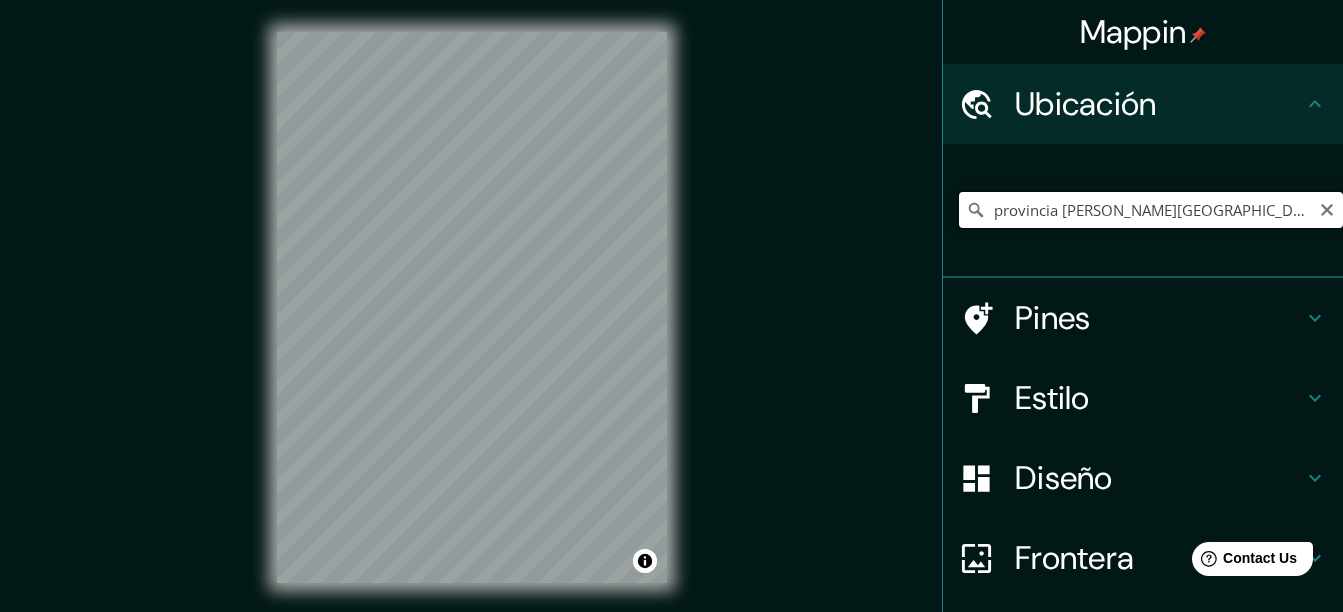 click on "provincia [PERSON_NAME][GEOGRAPHIC_DATA], [GEOGRAPHIC_DATA]" at bounding box center (1151, 210) 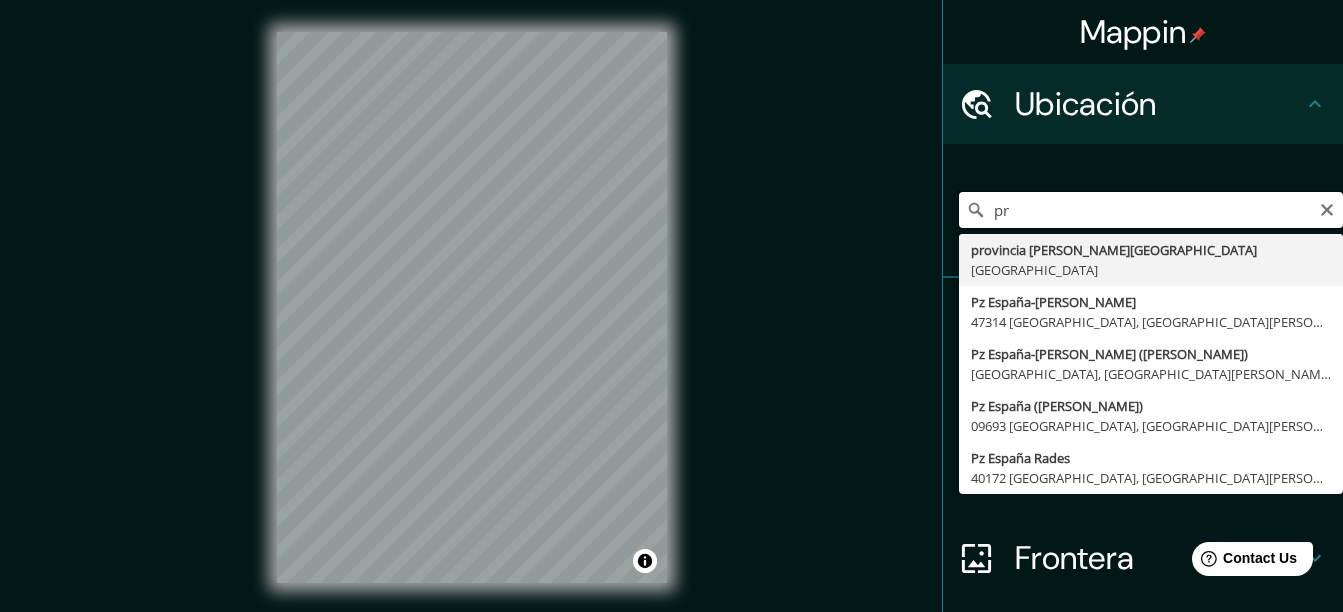 type on "p" 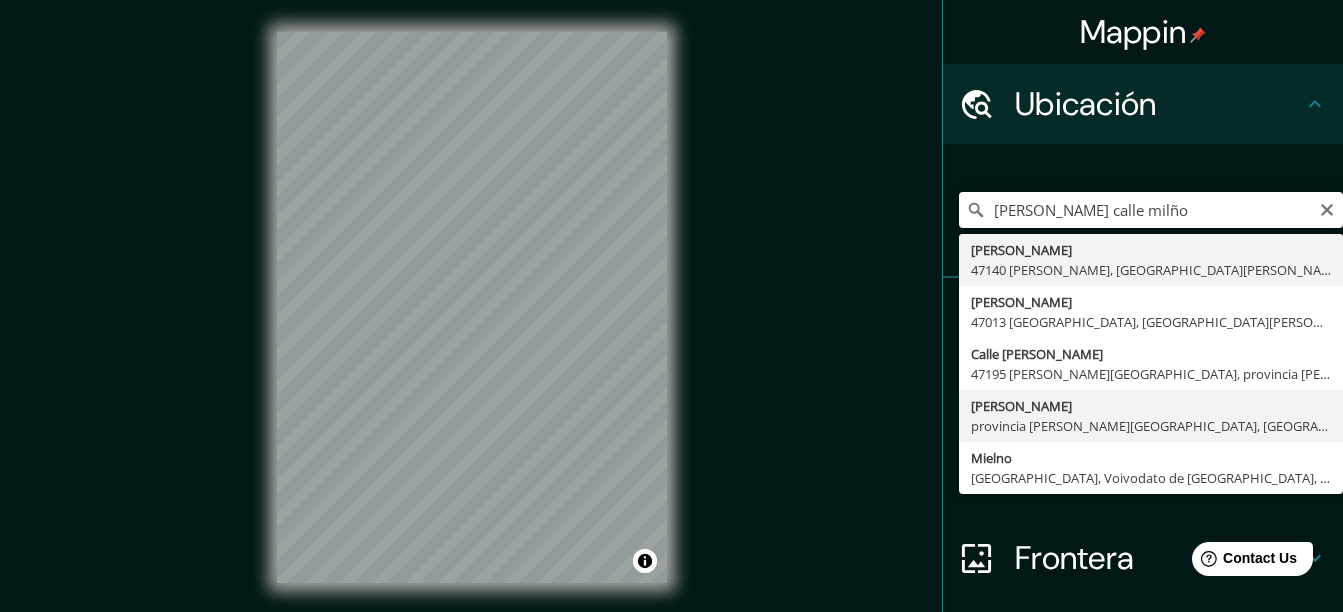 type on "[PERSON_NAME], [GEOGRAPHIC_DATA][PERSON_NAME], [GEOGRAPHIC_DATA]" 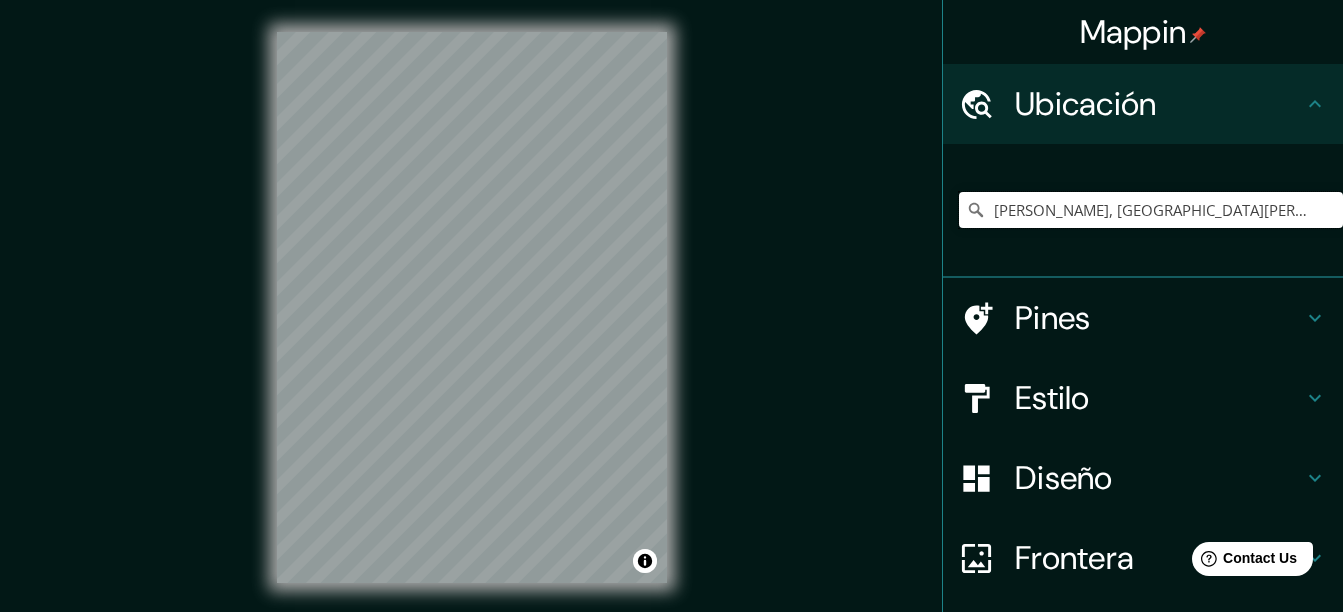 scroll, scrollTop: 0, scrollLeft: 0, axis: both 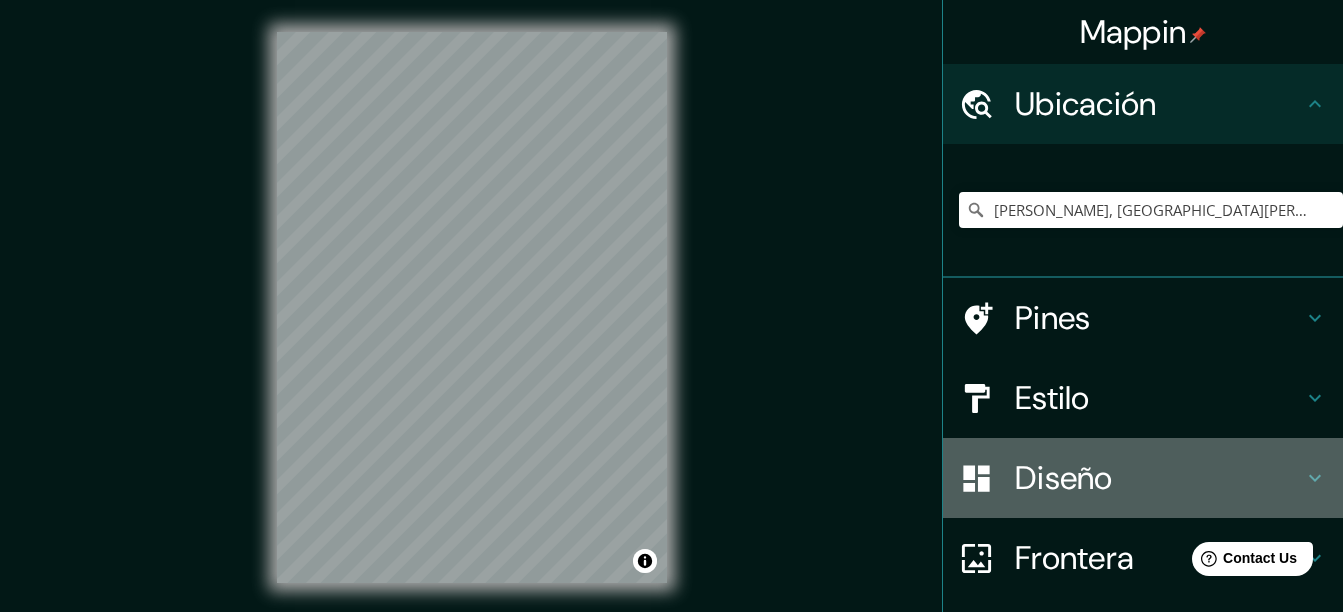 click on "Diseño" at bounding box center [1159, 478] 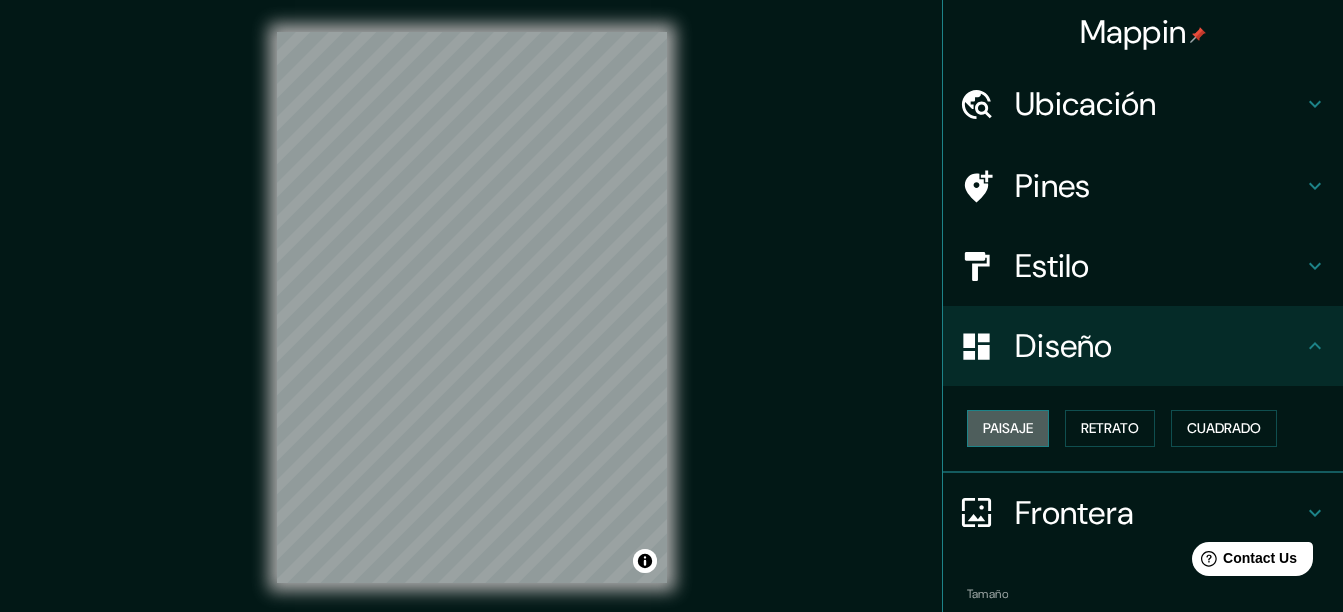 click on "Paisaje" at bounding box center (1008, 428) 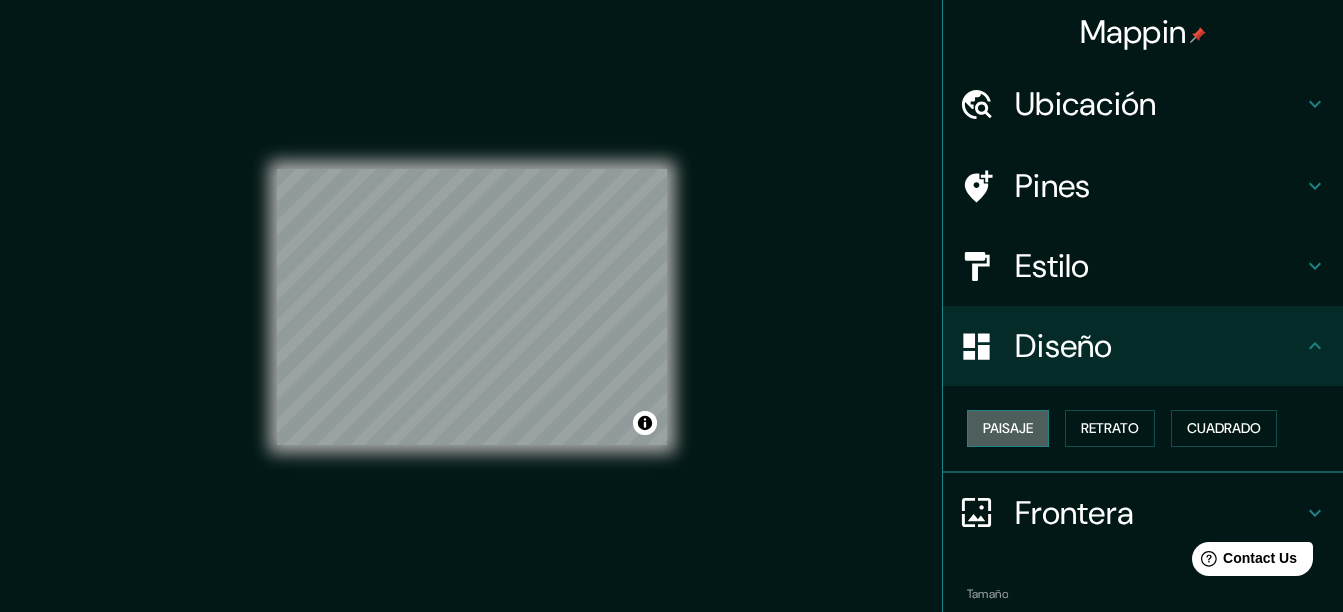click on "Paisaje" at bounding box center [1008, 428] 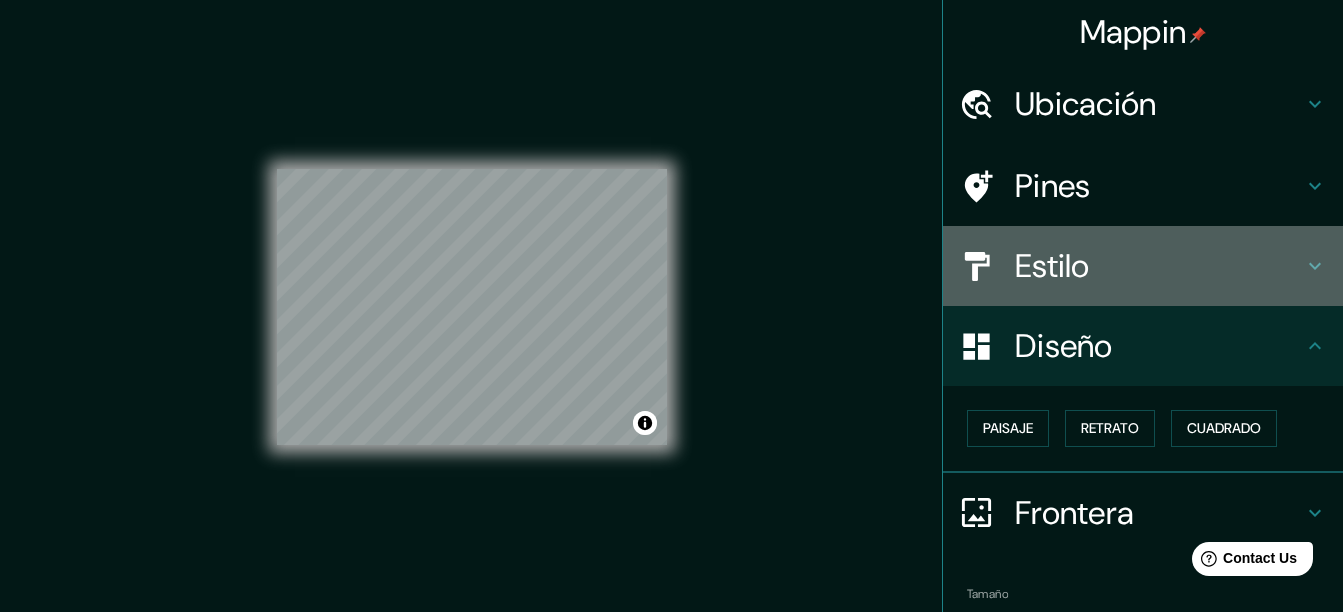click on "Estilo" at bounding box center [1159, 266] 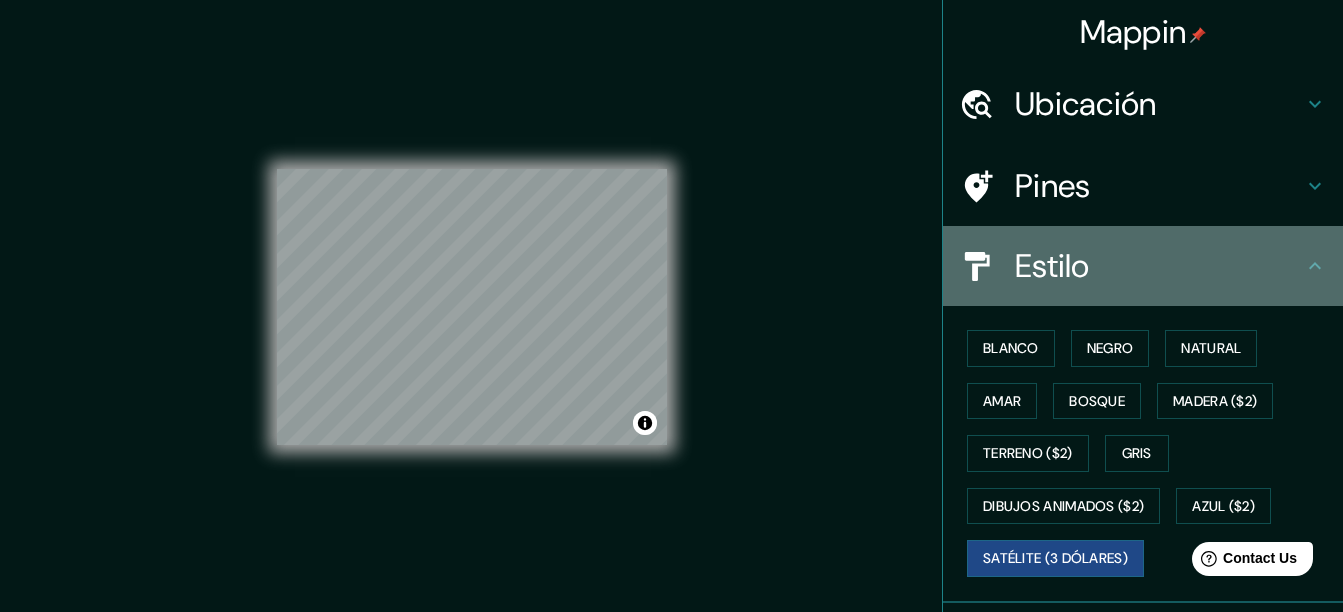click on "Estilo" at bounding box center [1159, 266] 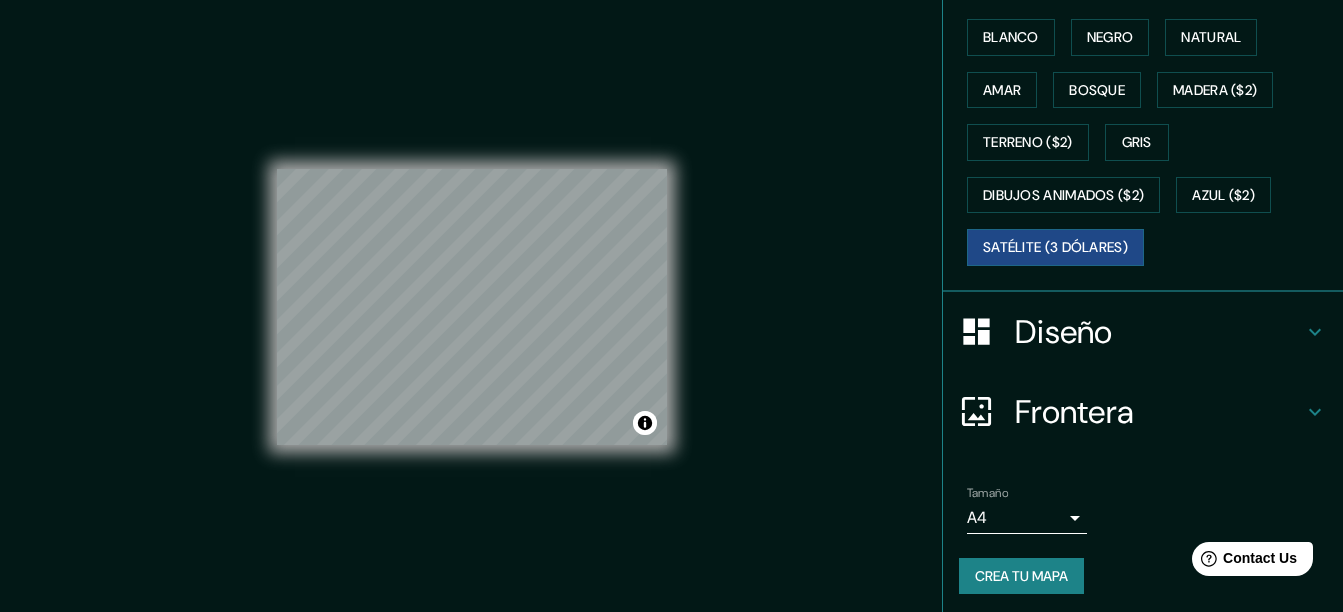 scroll, scrollTop: 317, scrollLeft: 0, axis: vertical 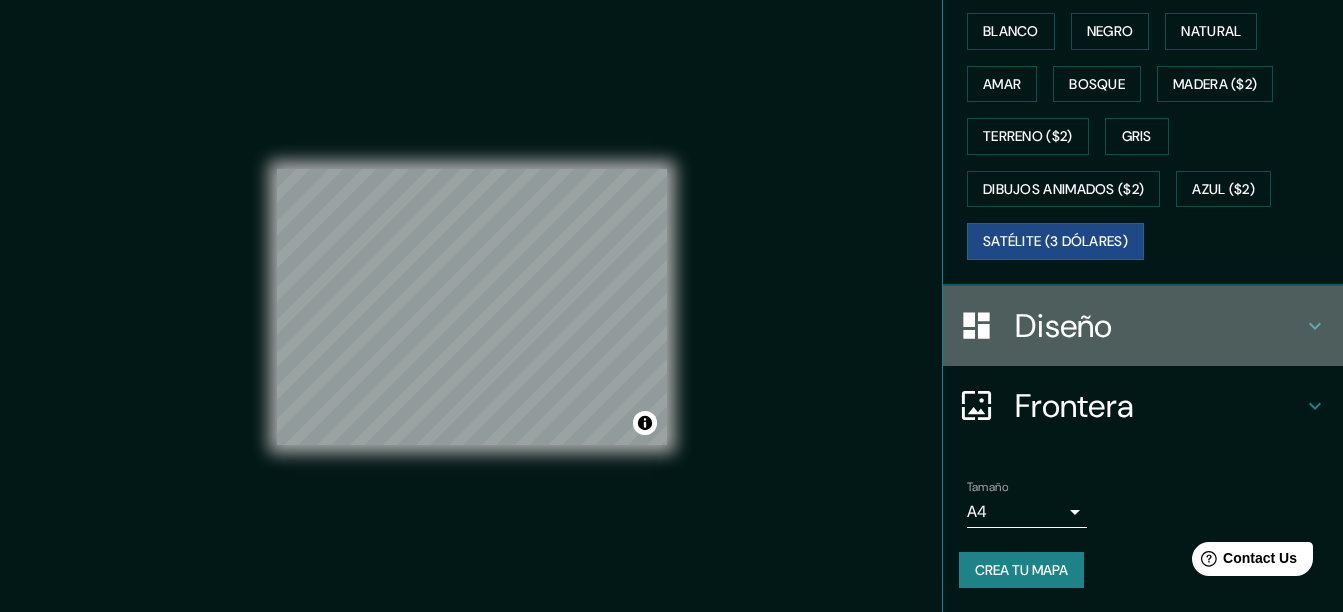 click on "Diseño" at bounding box center [1159, 326] 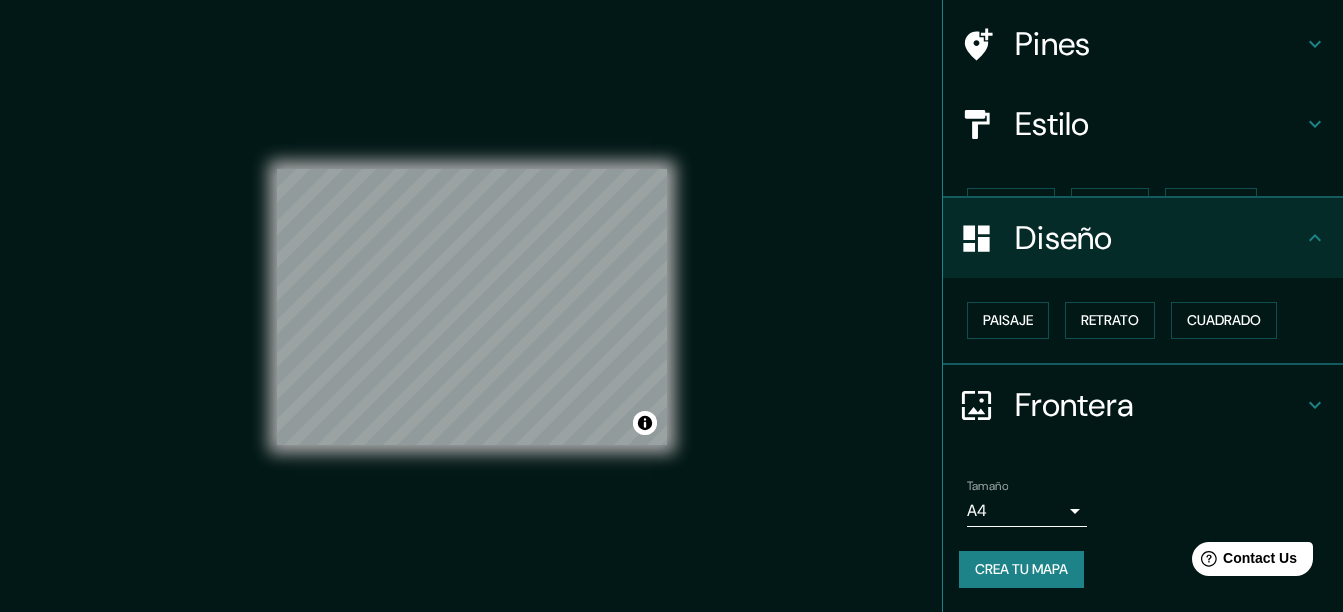 scroll, scrollTop: 107, scrollLeft: 0, axis: vertical 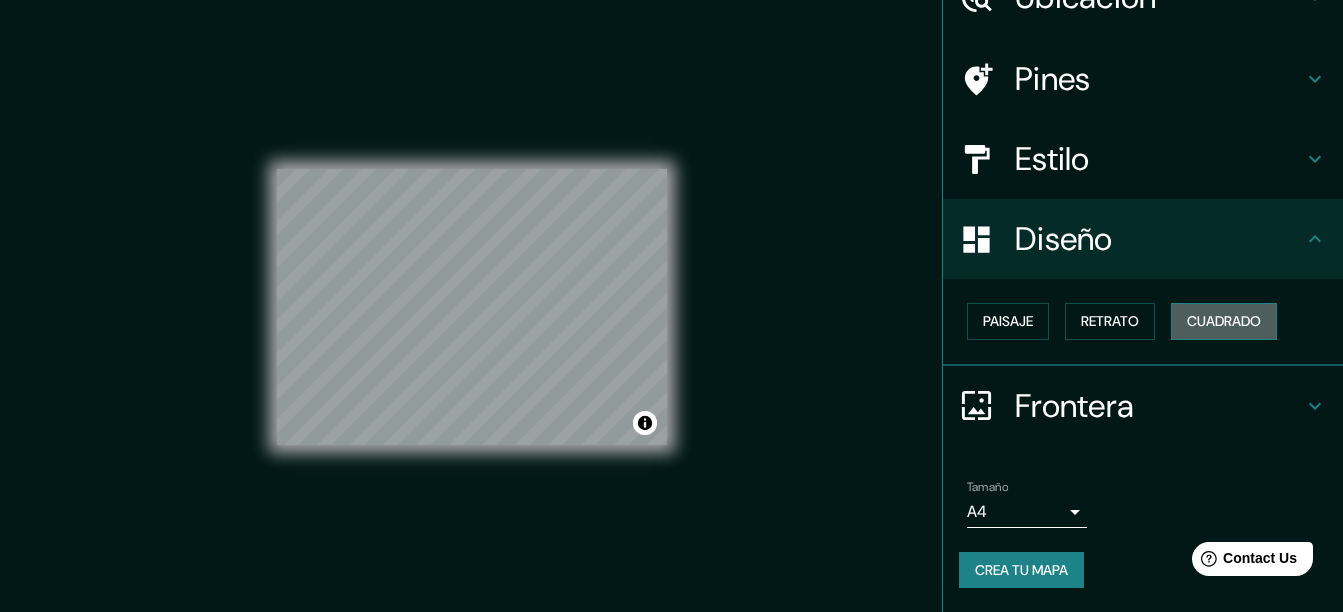 click on "Cuadrado" at bounding box center (1224, 321) 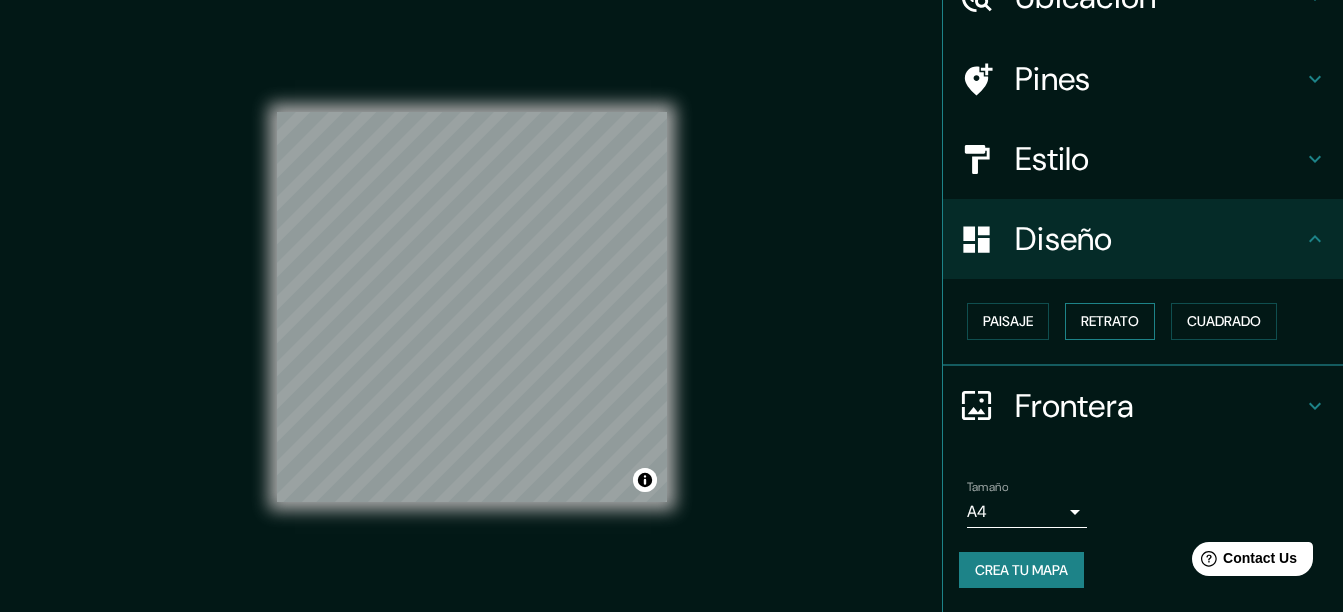 click on "Retrato" at bounding box center (1110, 321) 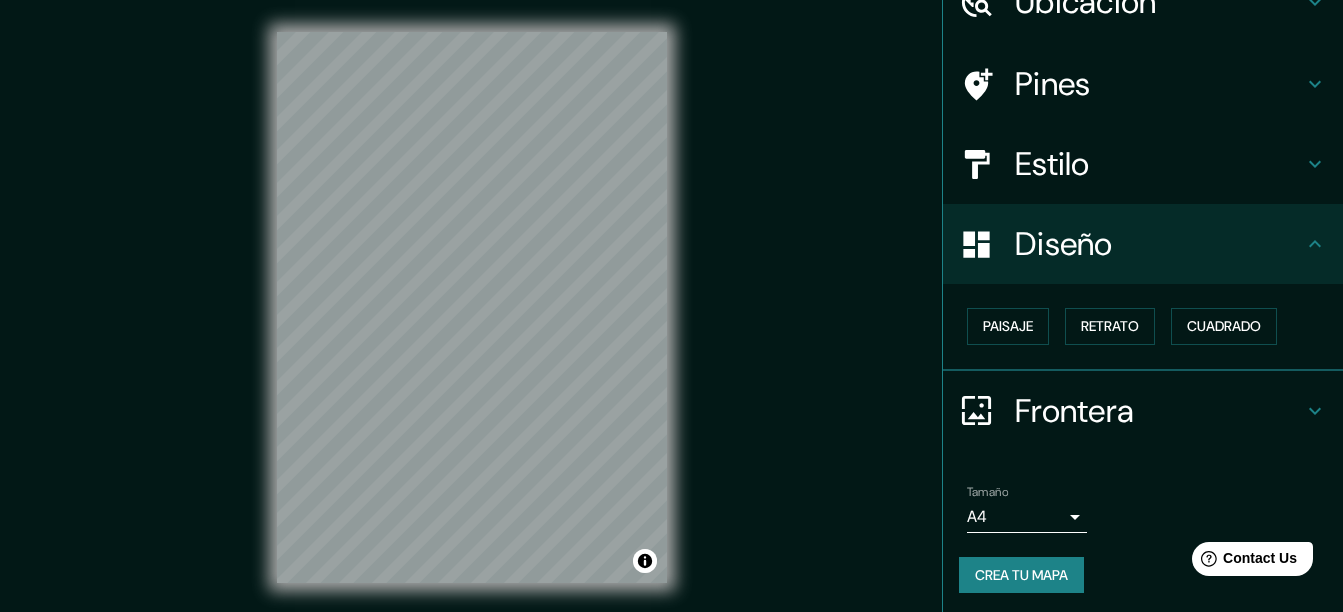 scroll, scrollTop: 101, scrollLeft: 0, axis: vertical 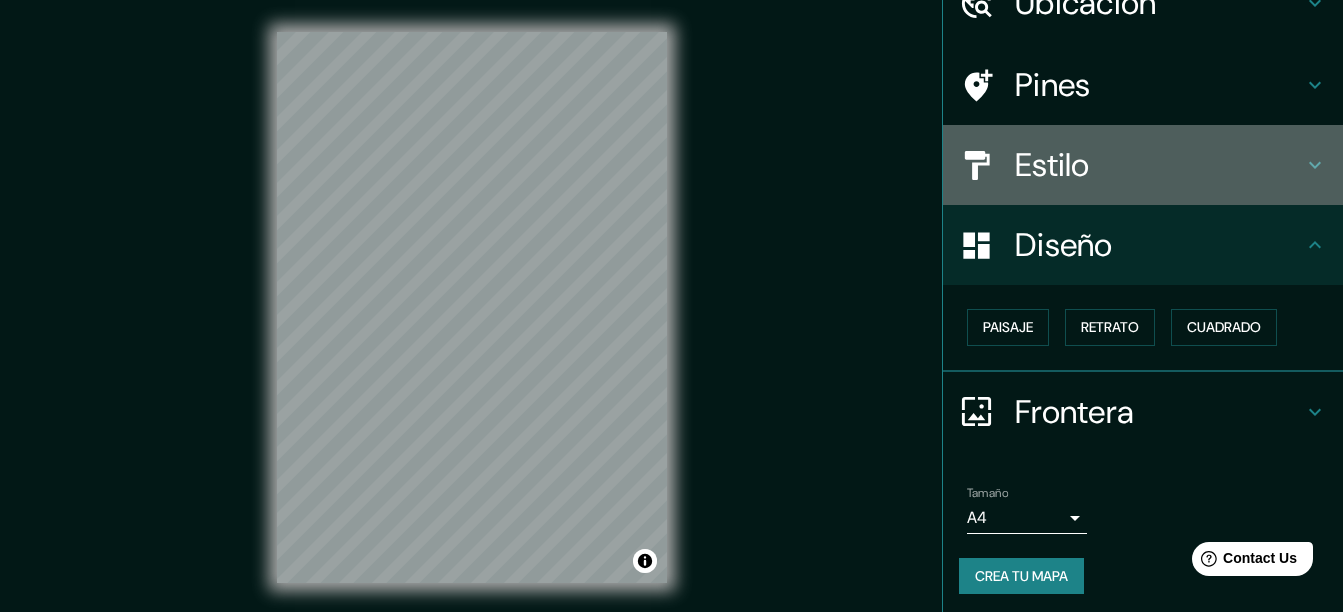 click on "Estilo" at bounding box center [1159, 165] 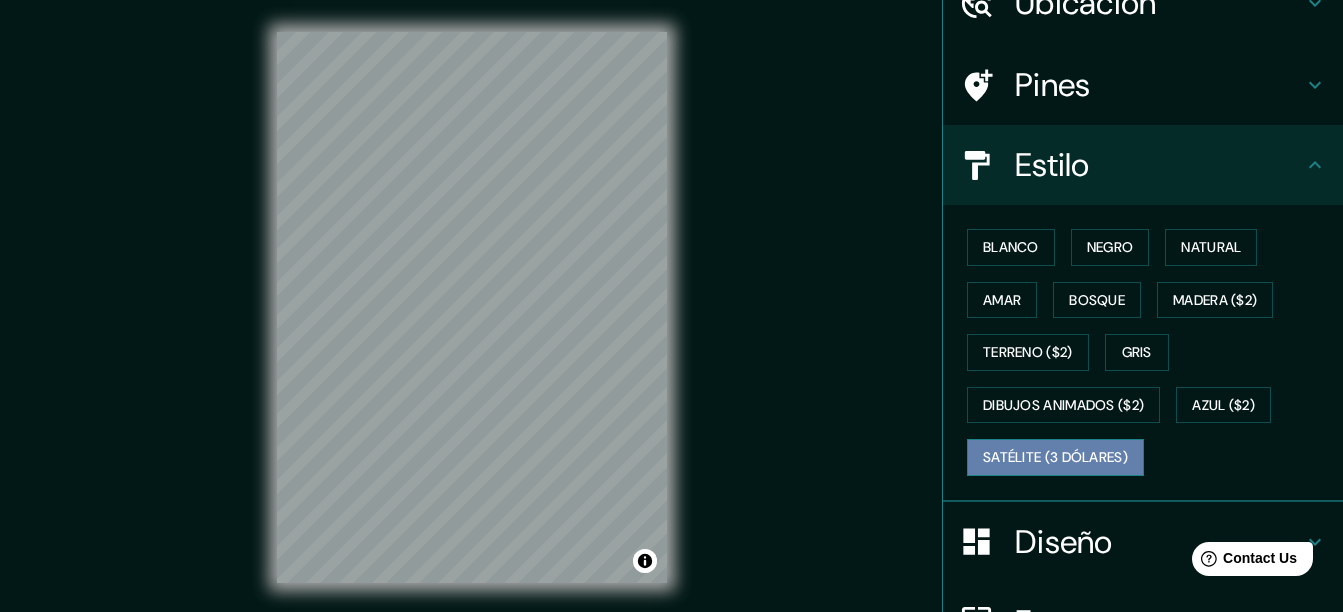 click on "Satélite (3 dólares)" at bounding box center (1055, 457) 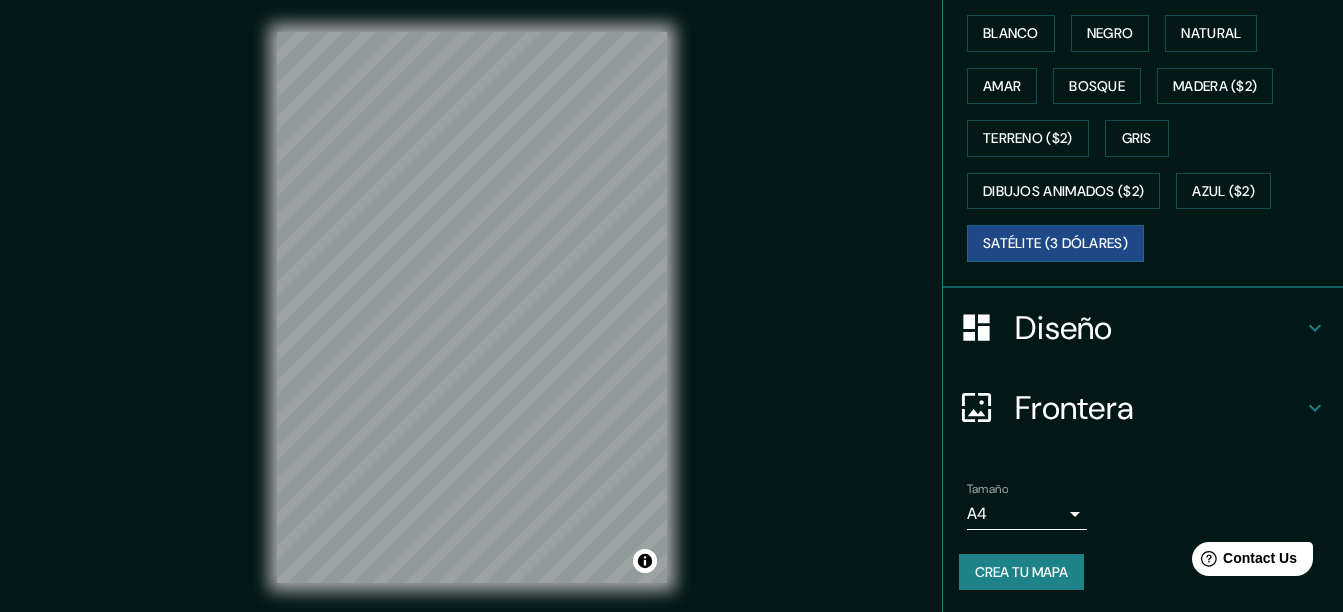 scroll, scrollTop: 317, scrollLeft: 0, axis: vertical 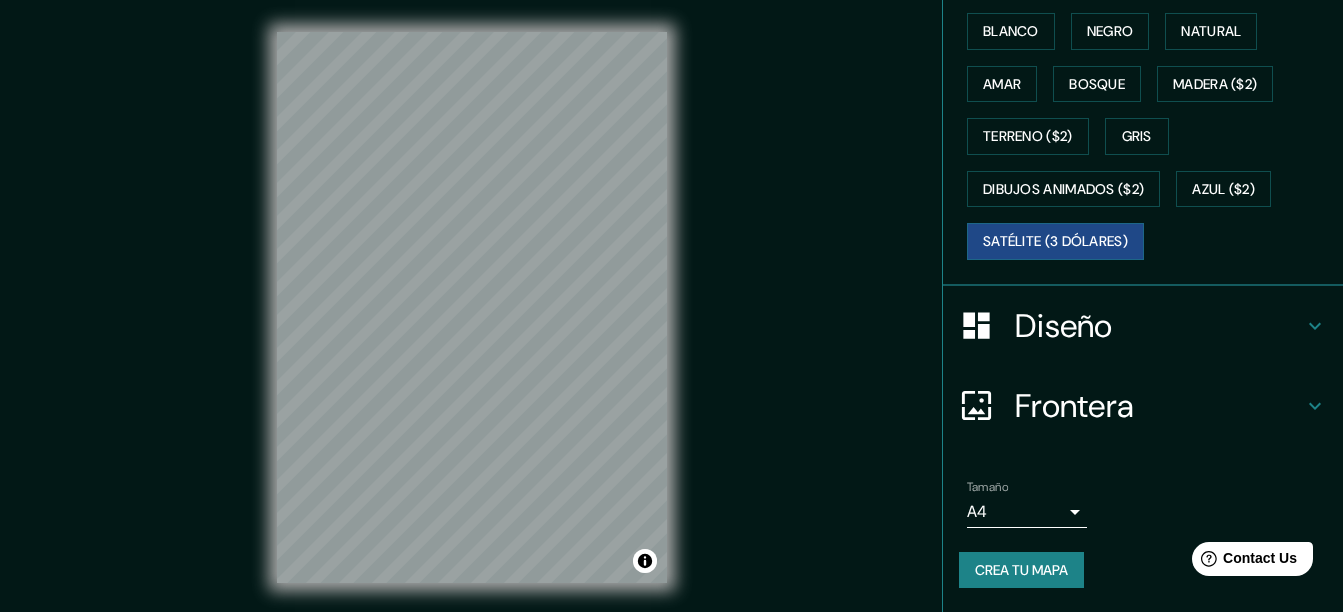 click 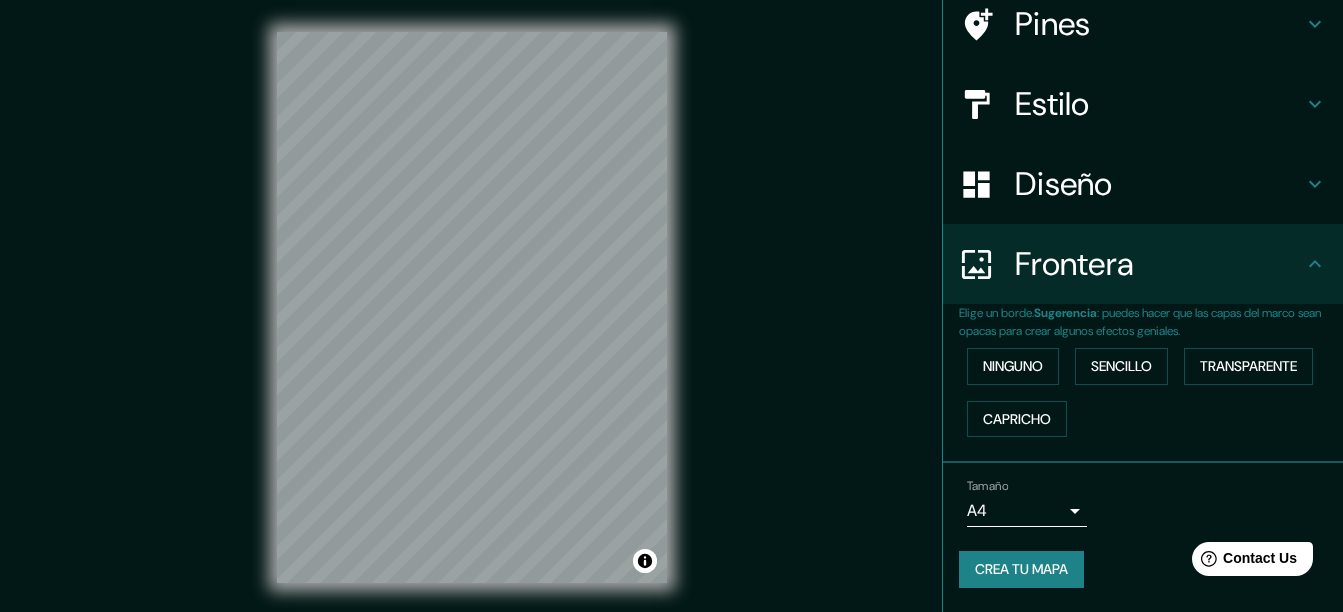 scroll, scrollTop: 162, scrollLeft: 0, axis: vertical 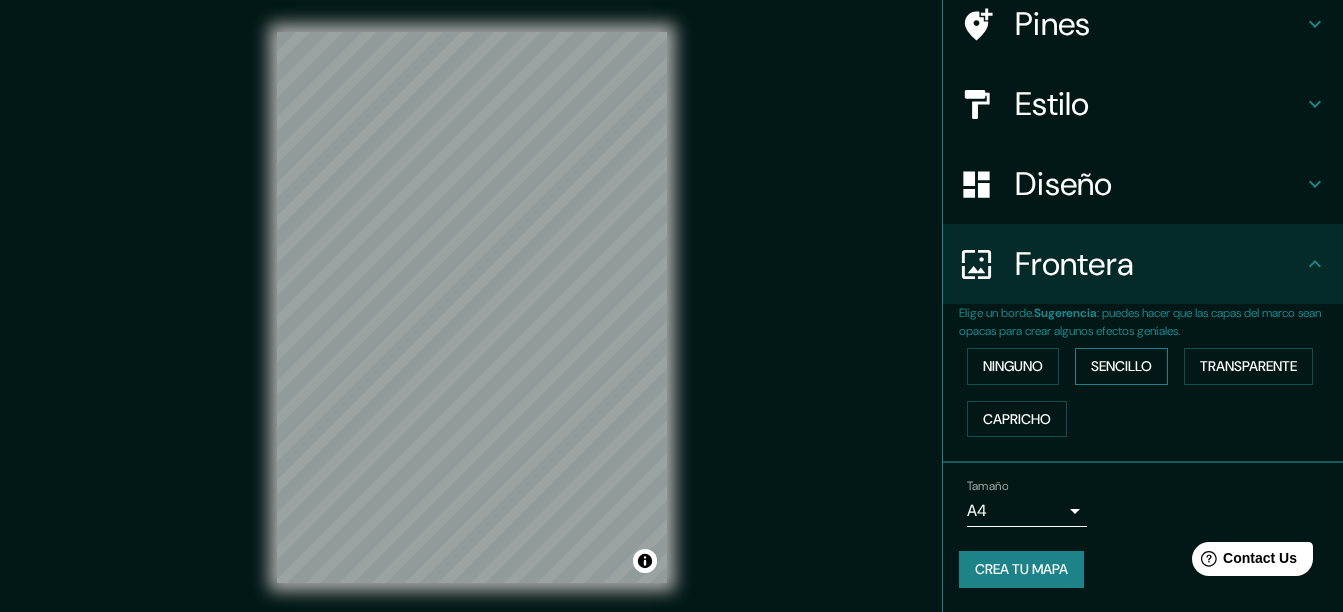 click on "Sencillo" at bounding box center (1121, 366) 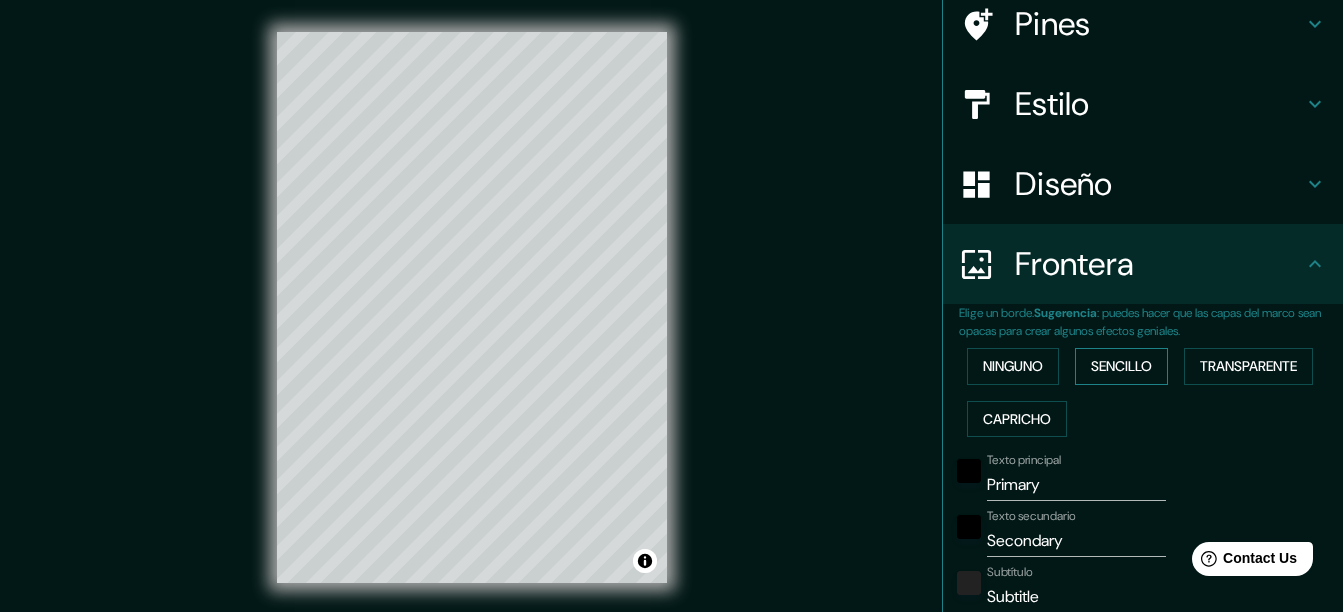 click on "Sencillo" at bounding box center (1121, 366) 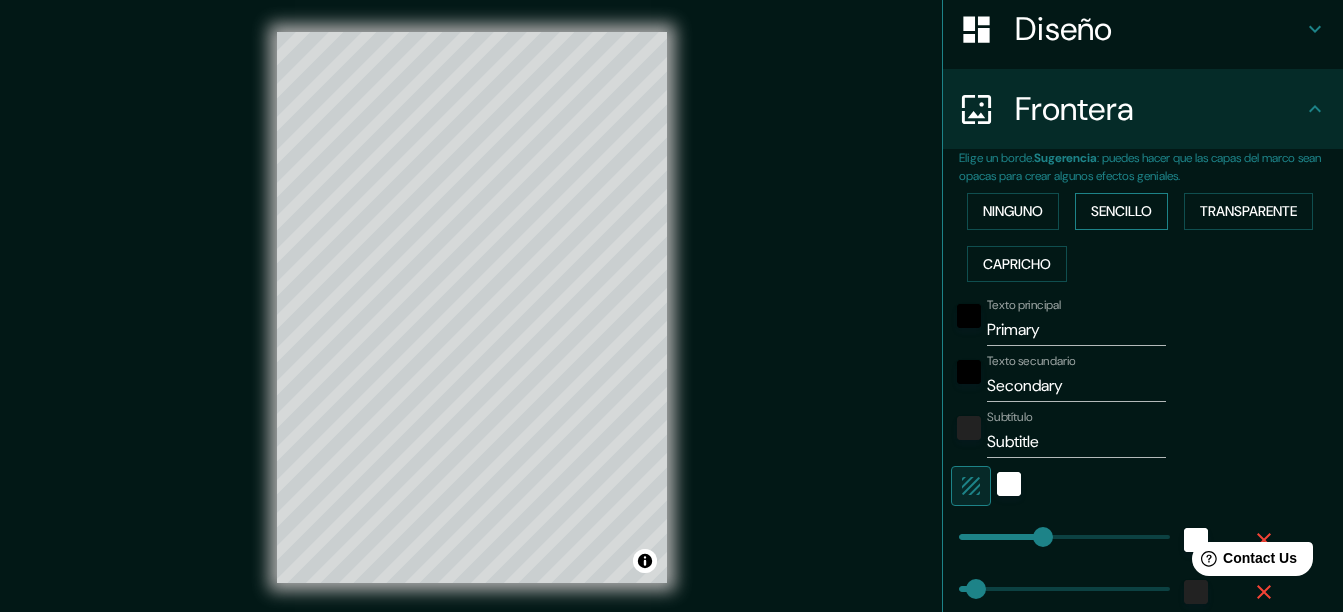 scroll, scrollTop: 358, scrollLeft: 0, axis: vertical 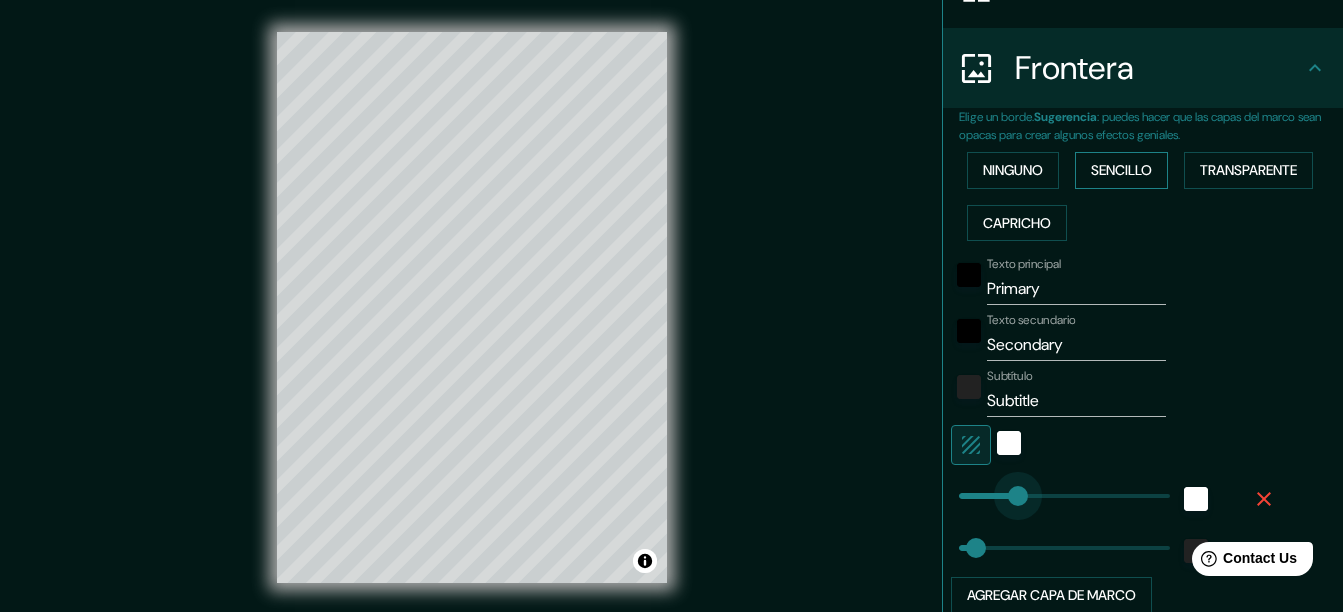 type on "111" 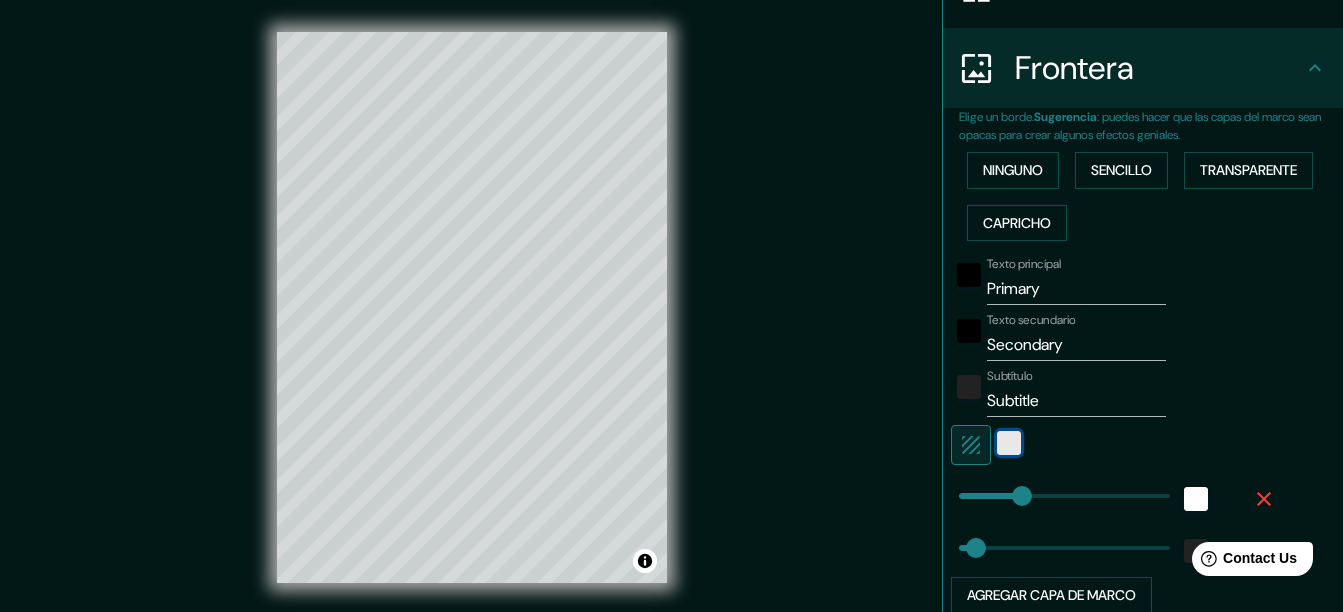 click at bounding box center (1009, 443) 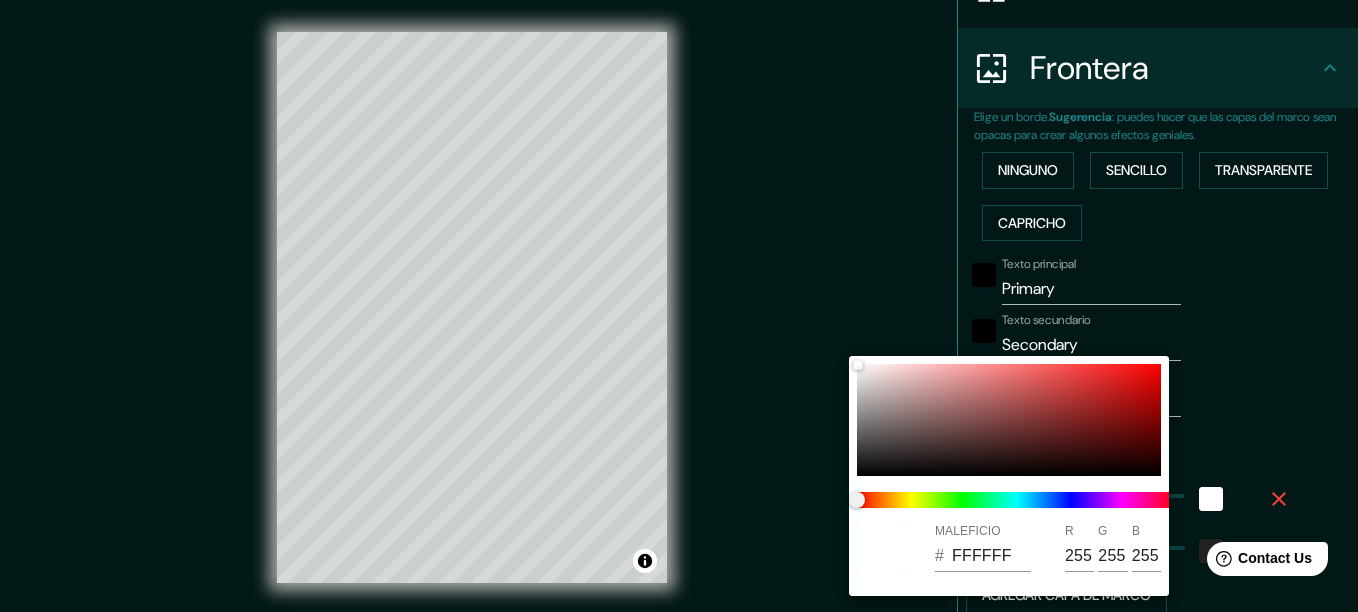 click at bounding box center [679, 306] 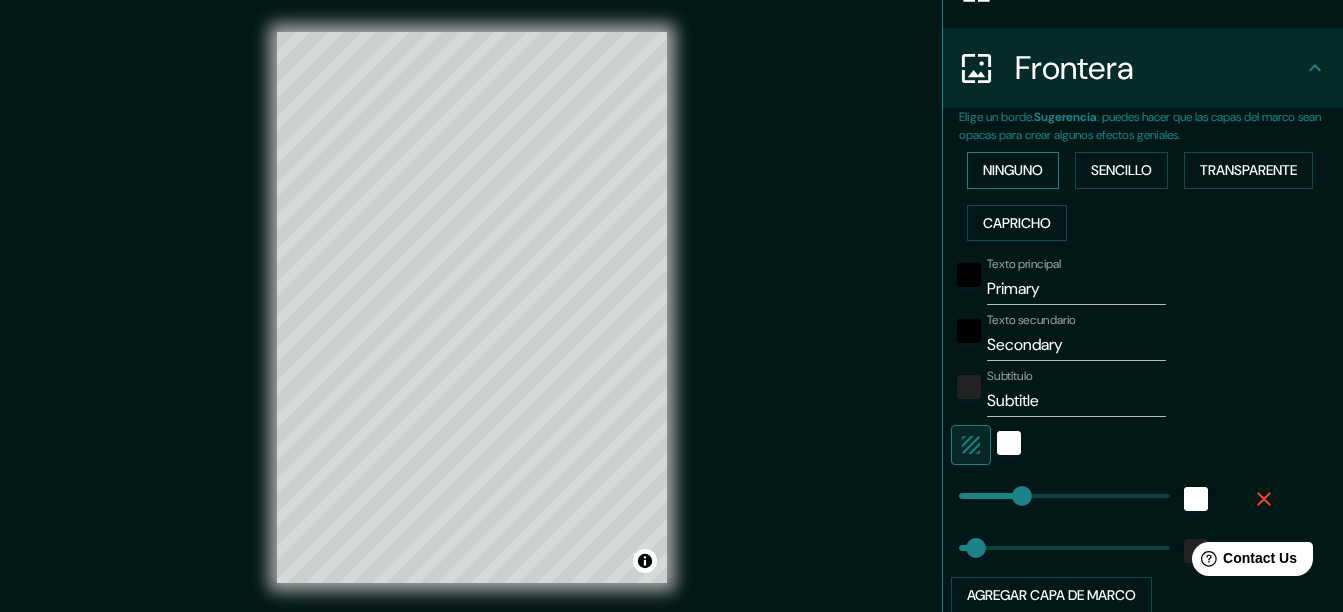 click on "Ninguno" at bounding box center [1013, 170] 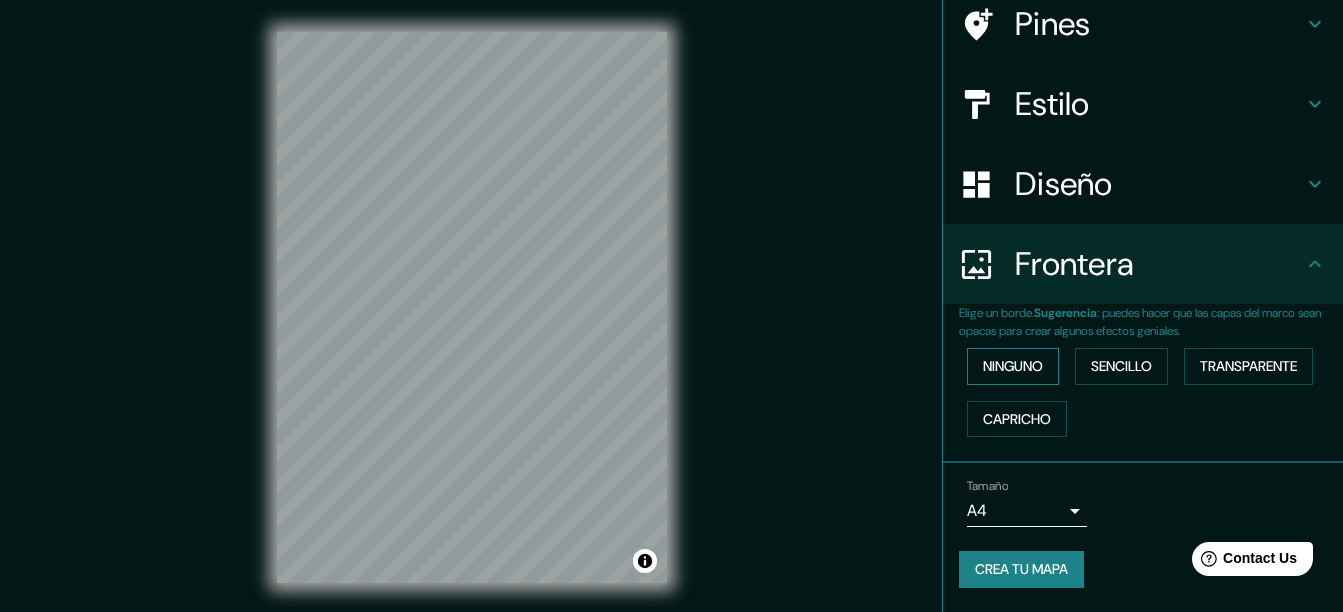 scroll, scrollTop: 162, scrollLeft: 0, axis: vertical 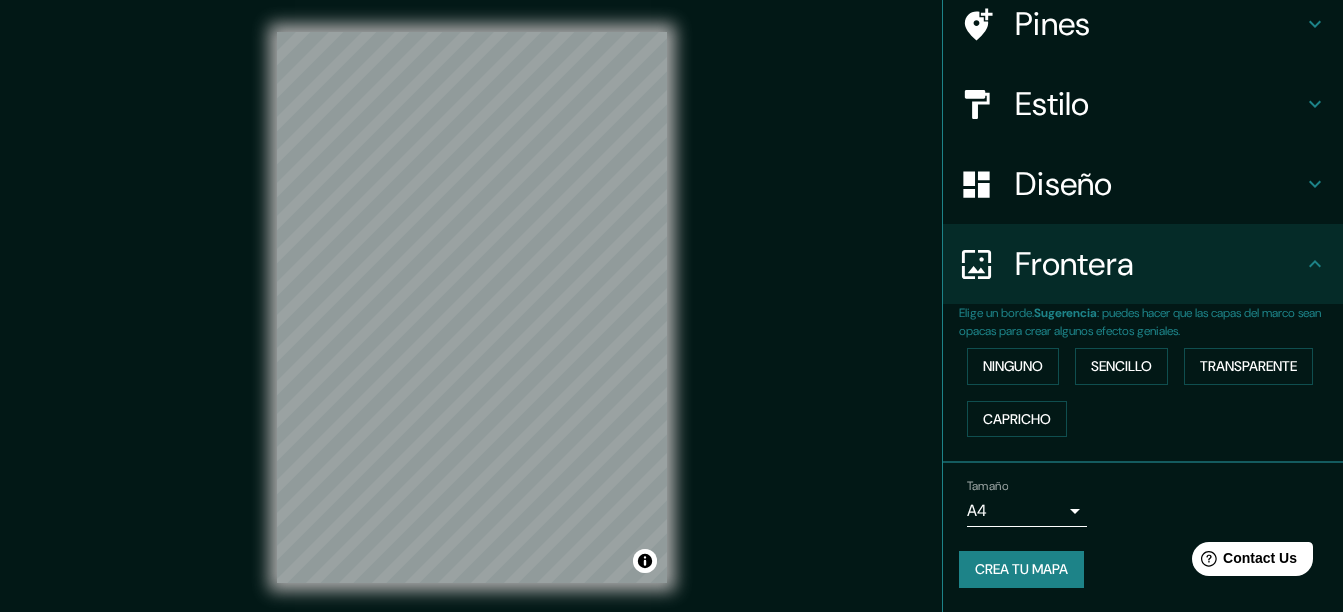 click on "Mappin Ubicación [PERSON_NAME], provincia [PERSON_NAME][GEOGRAPHIC_DATA], [GEOGRAPHIC_DATA] [GEOGRAPHIC_DATA] Elige un borde.  Sugerencia : puedes hacer que las capas del marco sean opacas para crear algunos efectos geniales. Ninguno Sencillo Transparente Capricho Tamaño A4 single Crea tu mapa © Mapbox   © OpenStreetMap   Improve this map   © Maxar Cualquier problema, sugerencia o inquietud, envíe un correo electrónico  a [EMAIL_ADDRESS][DOMAIN_NAME] . . ." at bounding box center [671, 306] 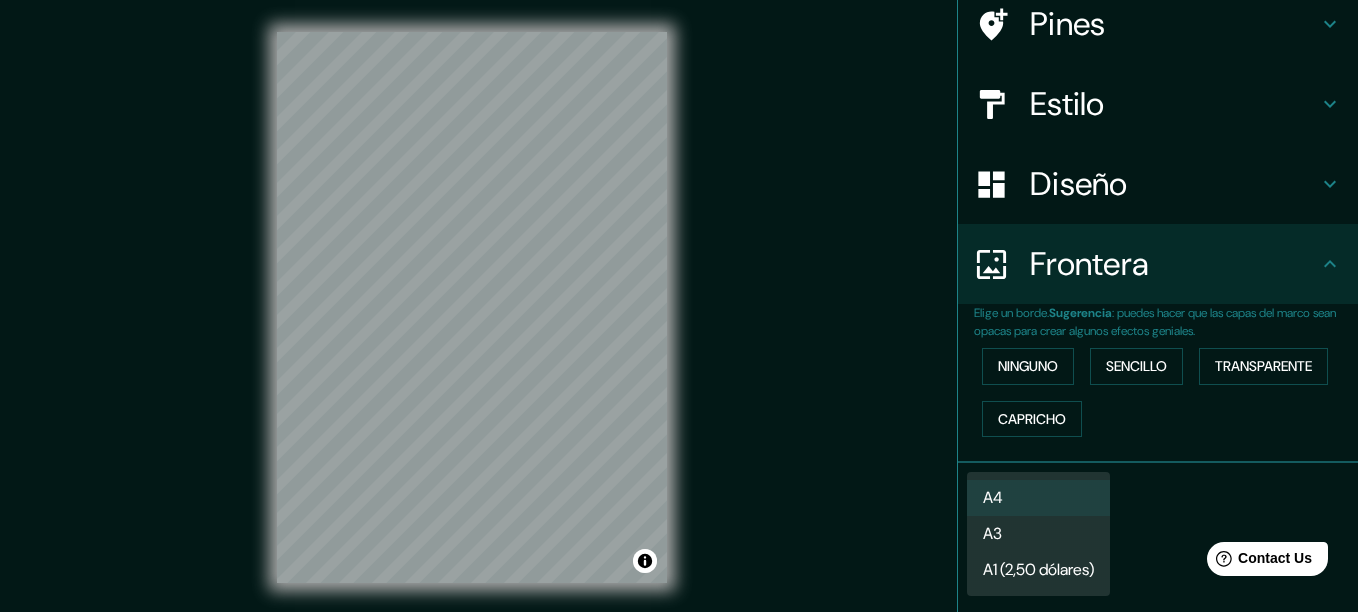 click at bounding box center (679, 306) 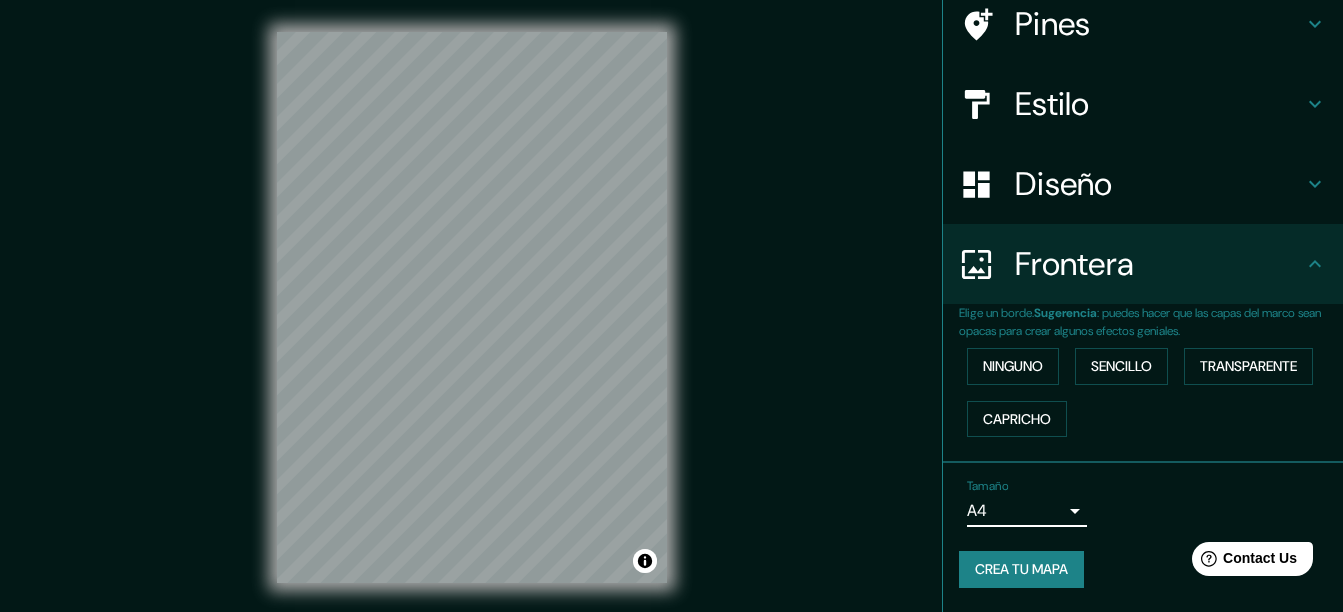 click on "Crea tu mapa" at bounding box center (1021, 569) 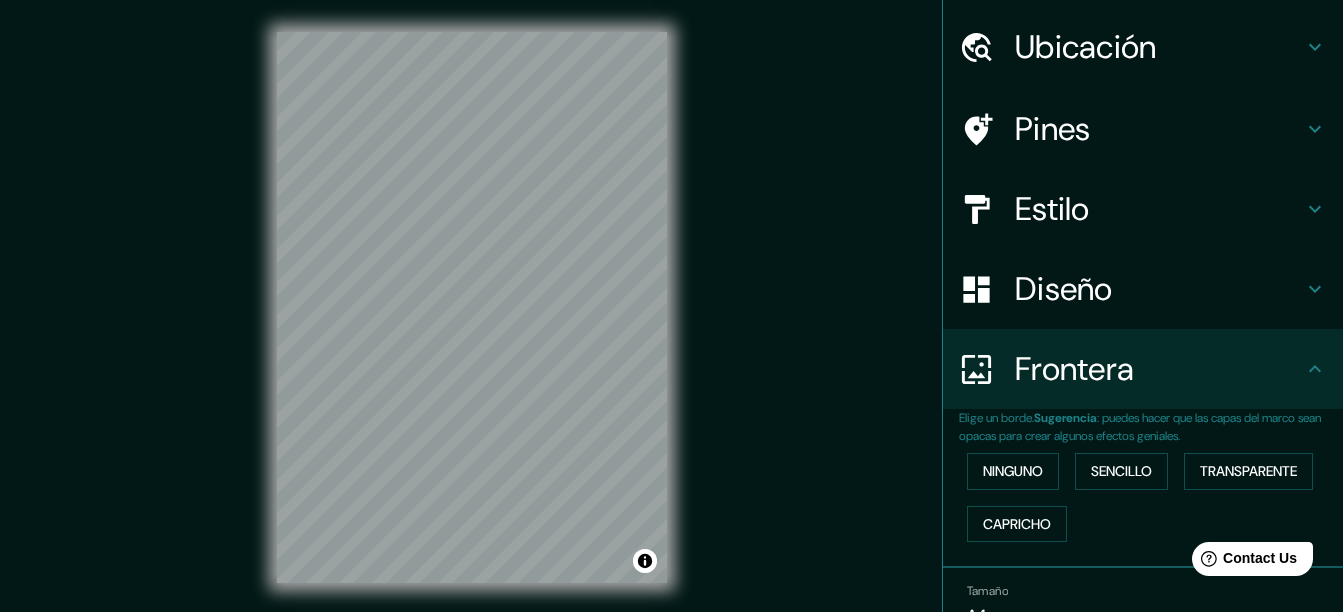 scroll, scrollTop: 0, scrollLeft: 0, axis: both 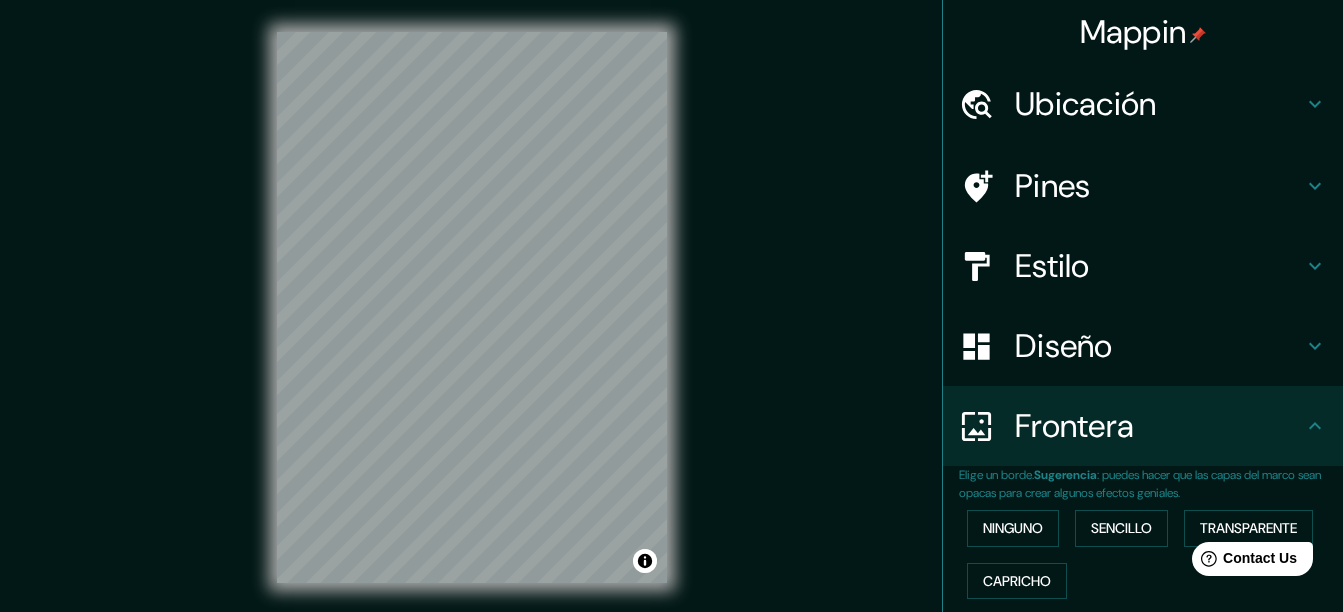 click on "Pines" at bounding box center (1159, 186) 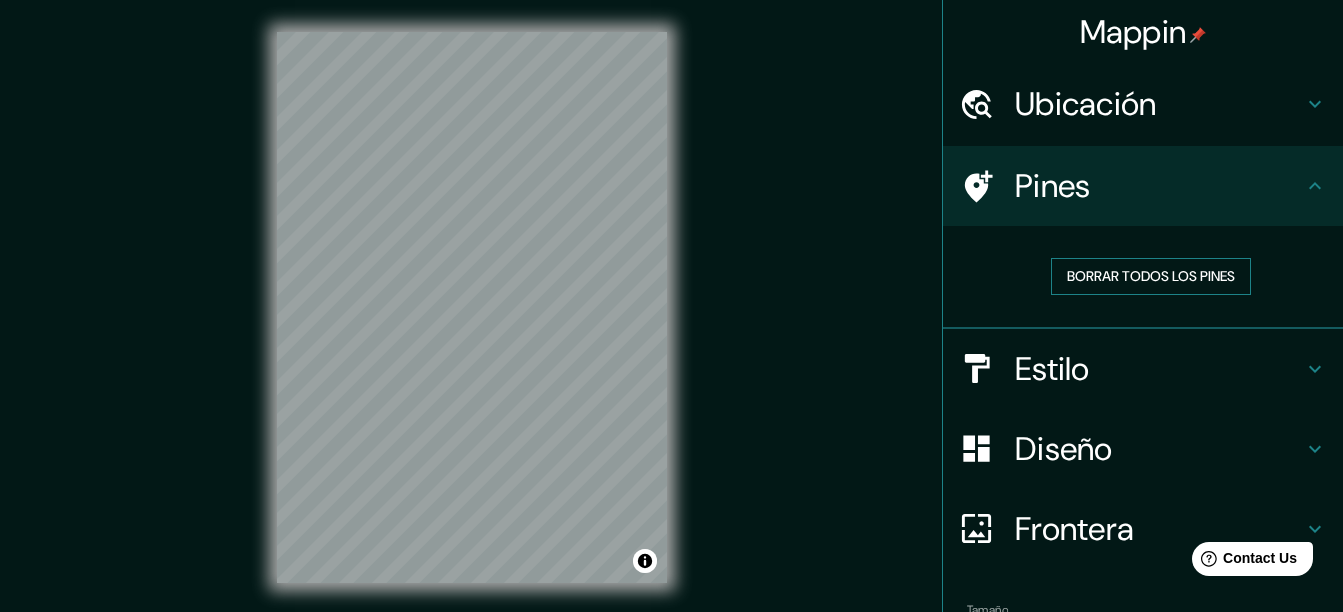 click on "Borrar todos los pines" at bounding box center (1151, 276) 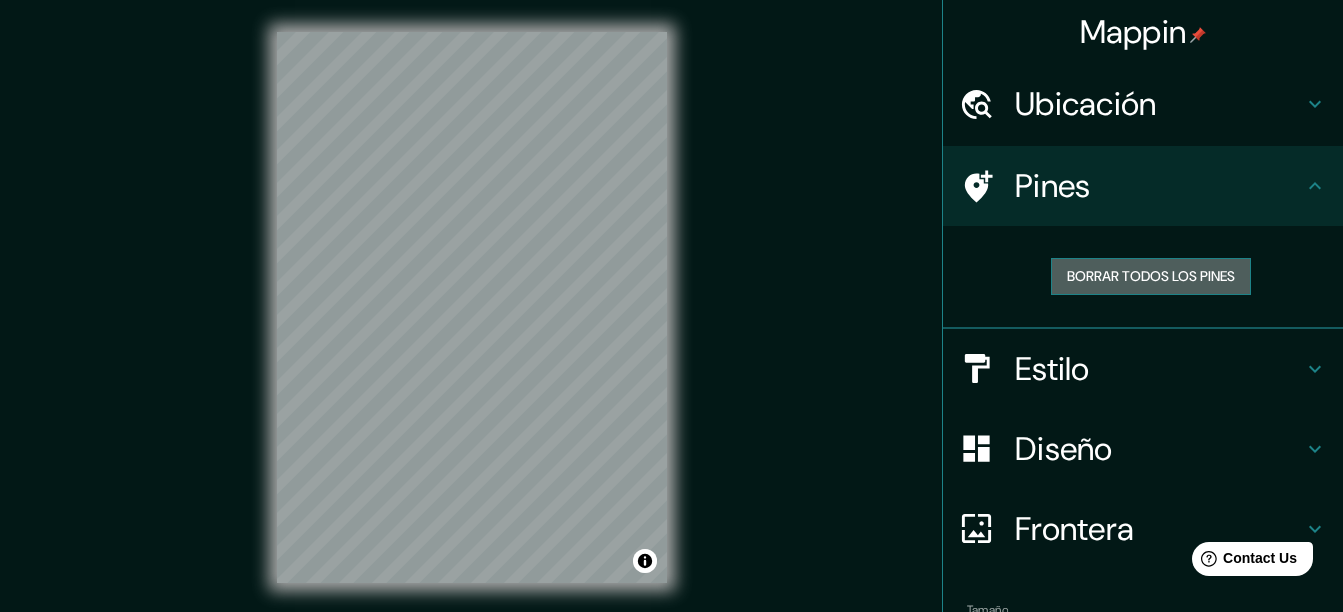click on "Borrar todos los pines" at bounding box center (1151, 276) 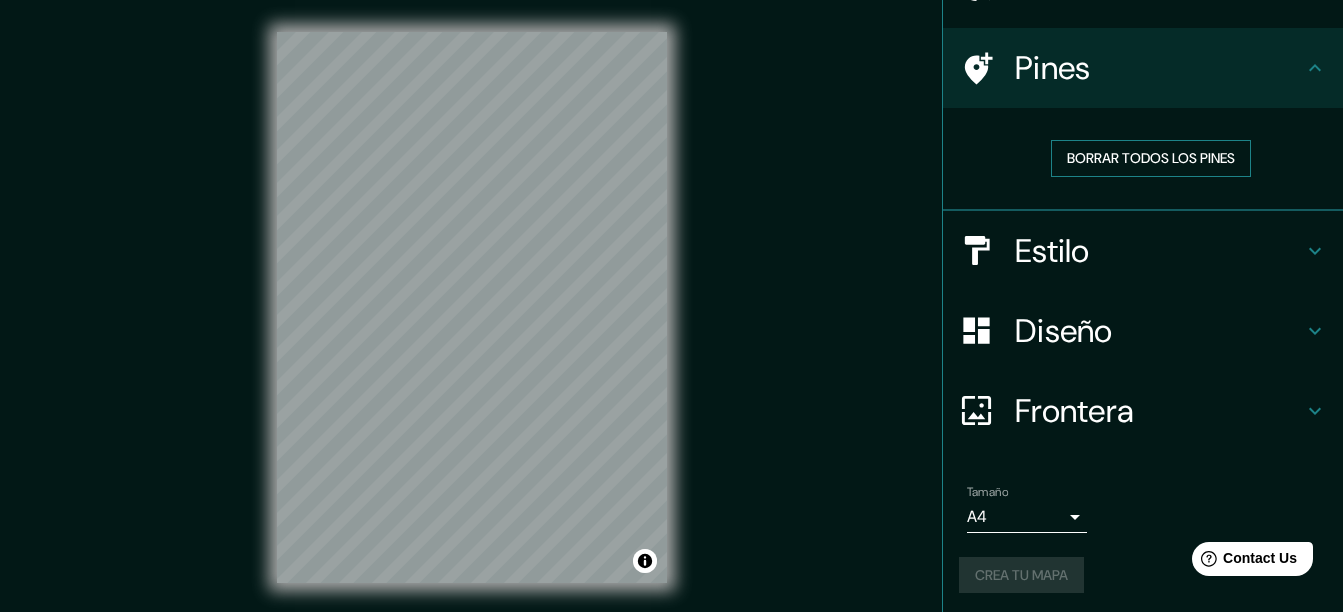 scroll, scrollTop: 123, scrollLeft: 0, axis: vertical 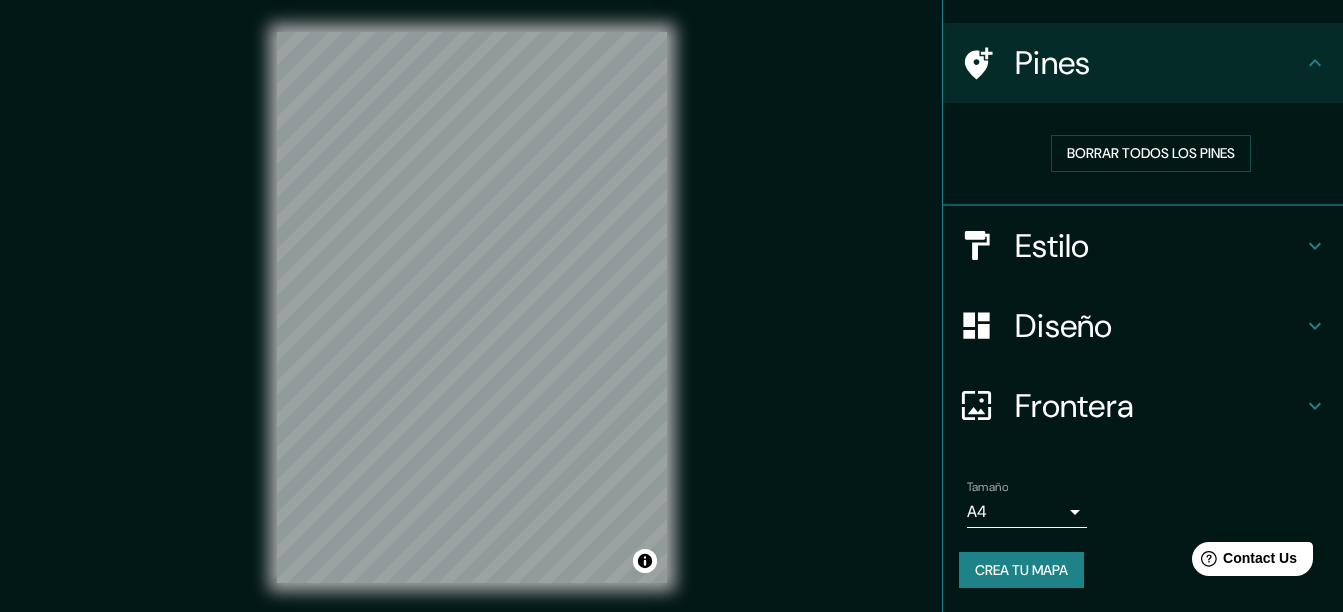 click on "Estilo" at bounding box center [1159, 246] 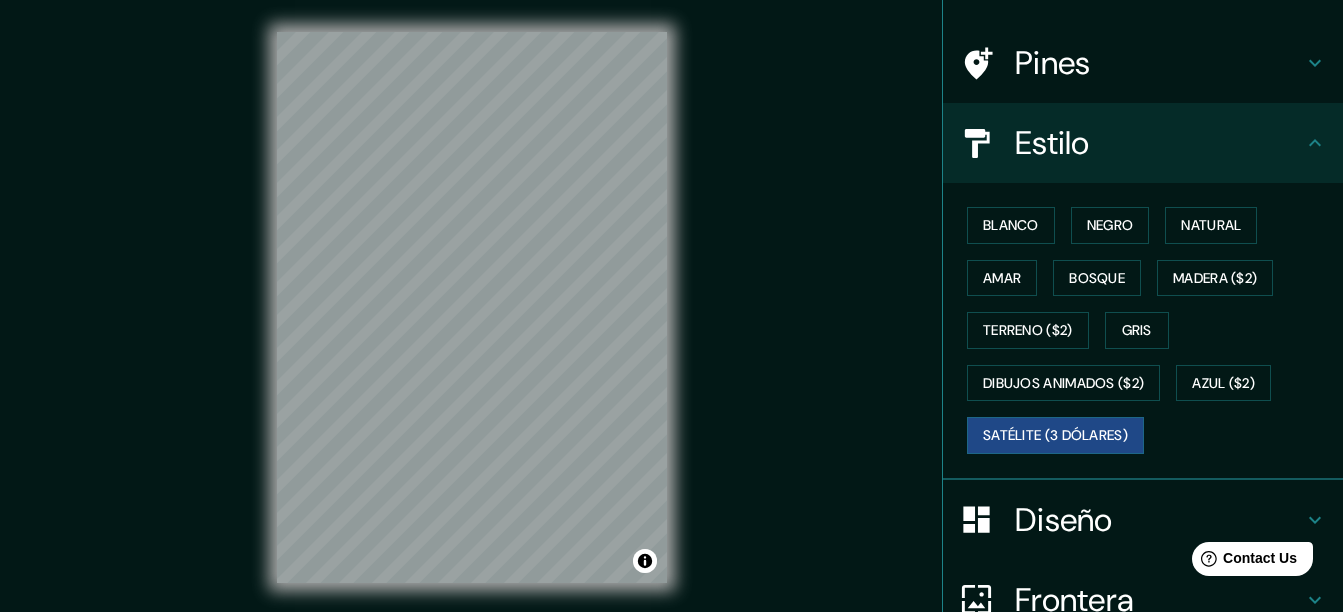 click on "Estilo" at bounding box center [1159, 143] 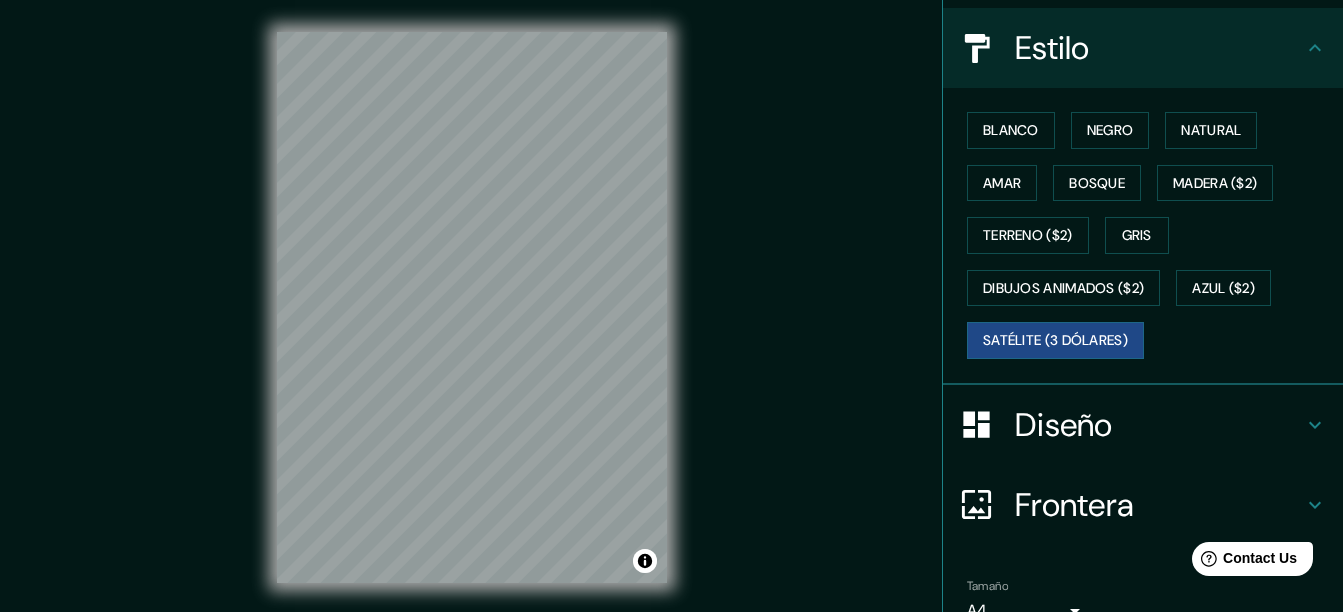 scroll, scrollTop: 317, scrollLeft: 0, axis: vertical 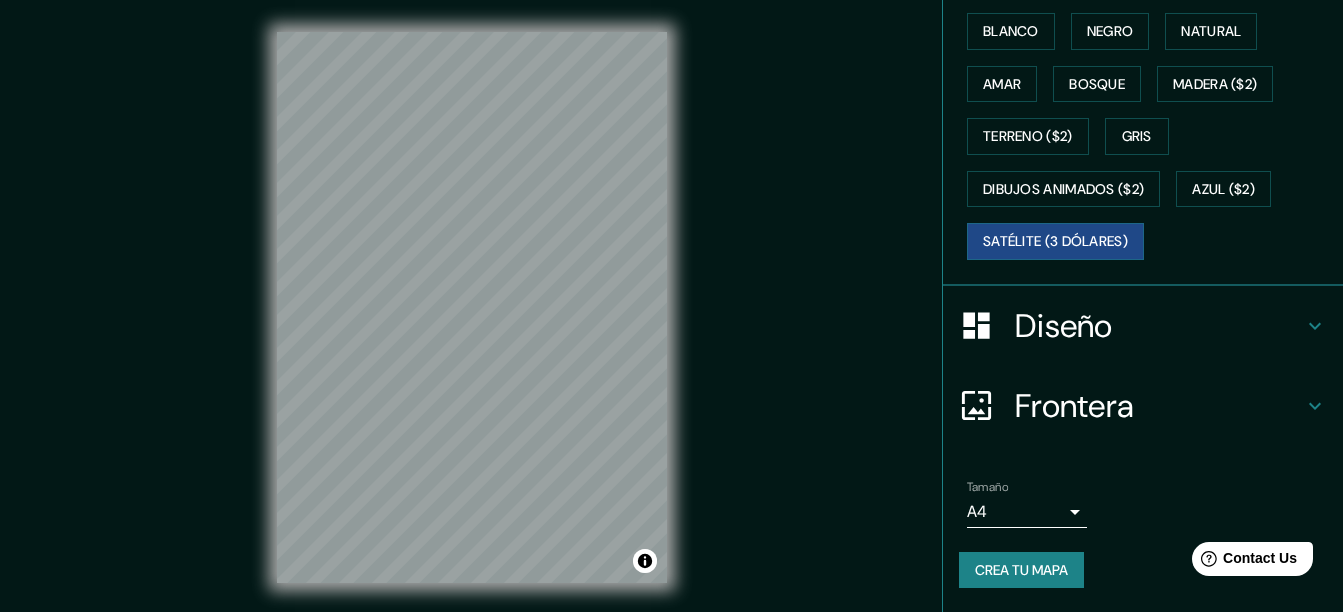 click on "Crea tu mapa" at bounding box center (1021, 570) 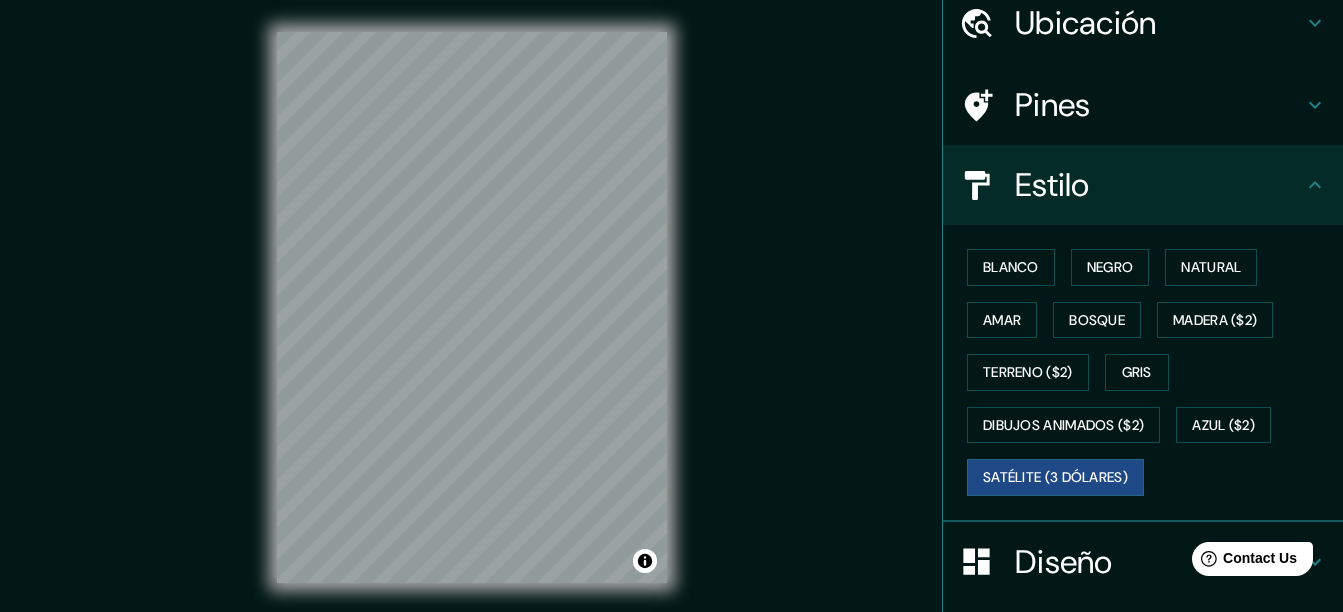 scroll, scrollTop: 0, scrollLeft: 0, axis: both 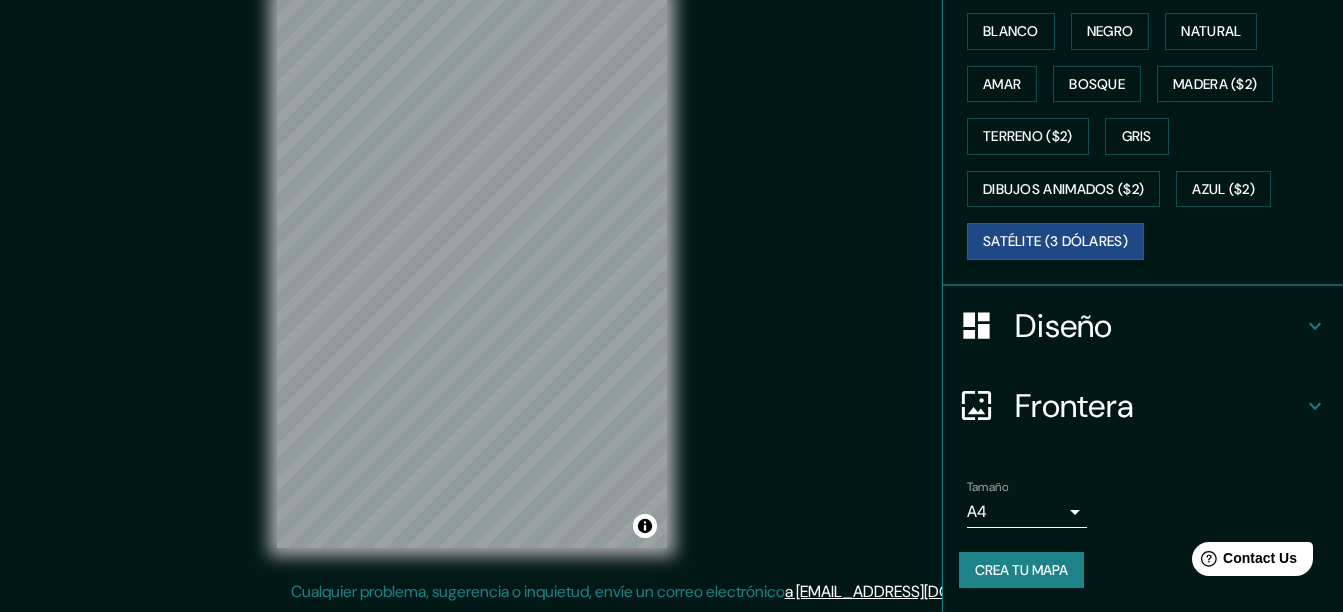 click on "Crea tu mapa" at bounding box center [1021, 570] 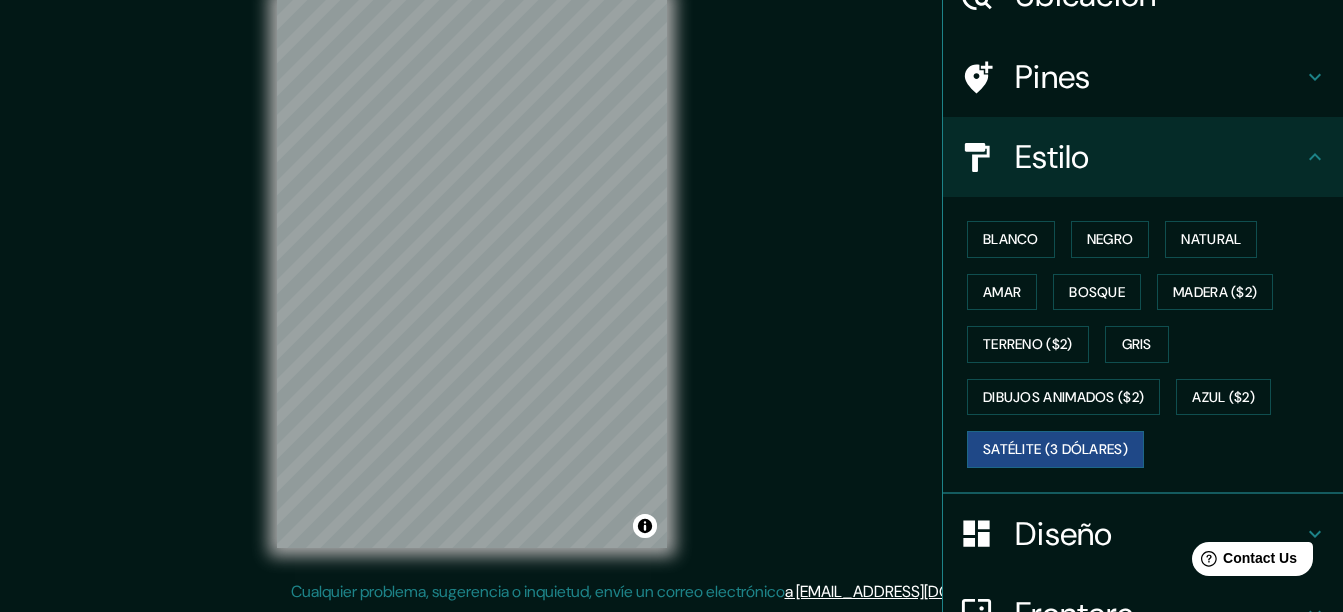 scroll, scrollTop: 0, scrollLeft: 0, axis: both 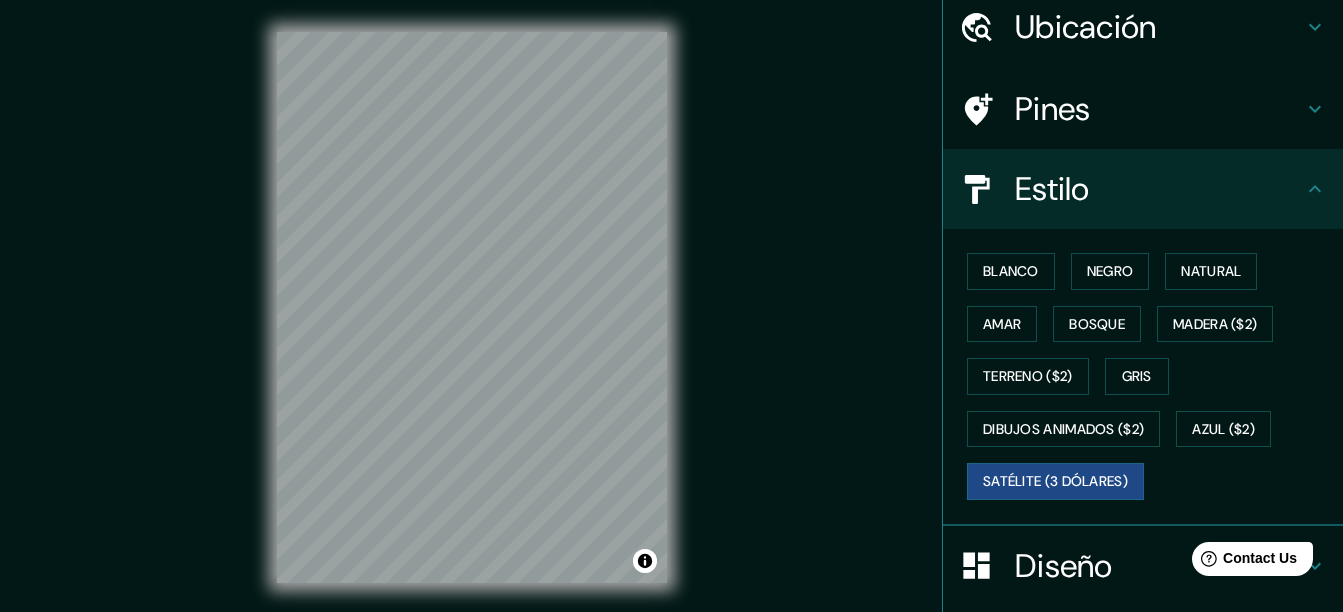 click 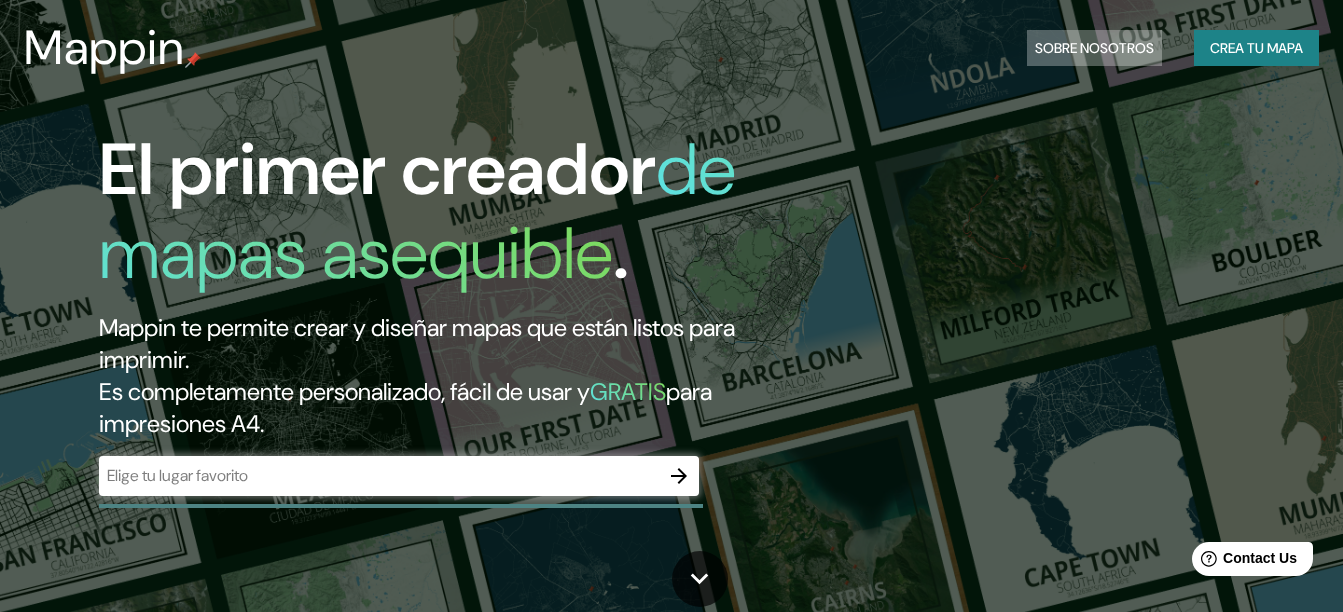 click on "Sobre nosotros" at bounding box center [1094, 48] 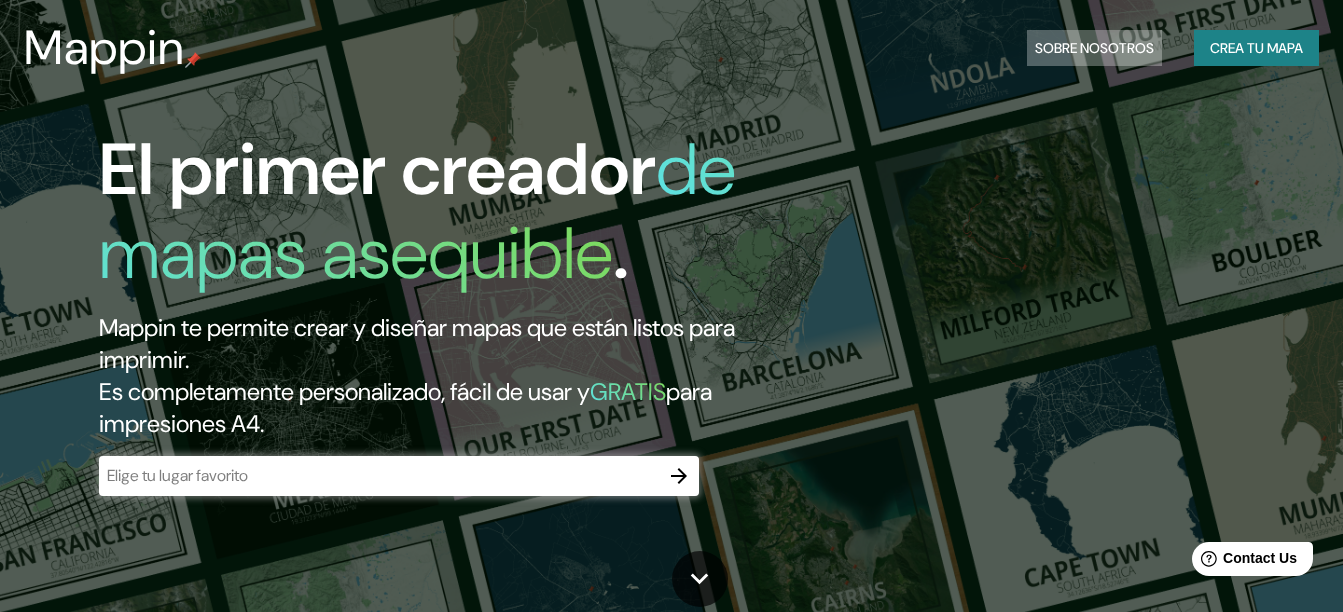 click on "Sobre nosotros" at bounding box center [1094, 48] 